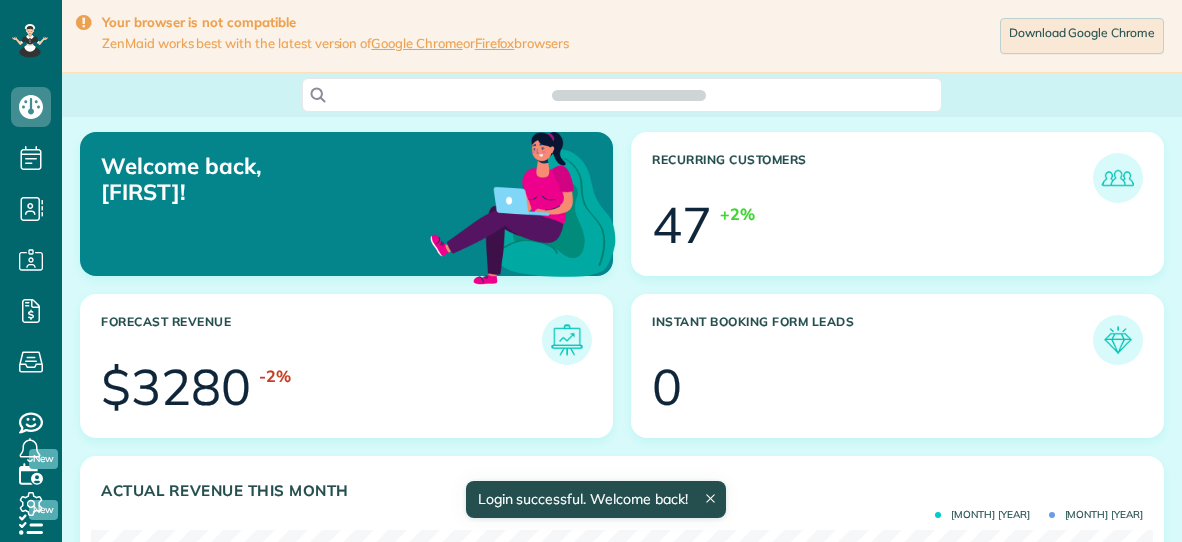 scroll, scrollTop: 0, scrollLeft: 0, axis: both 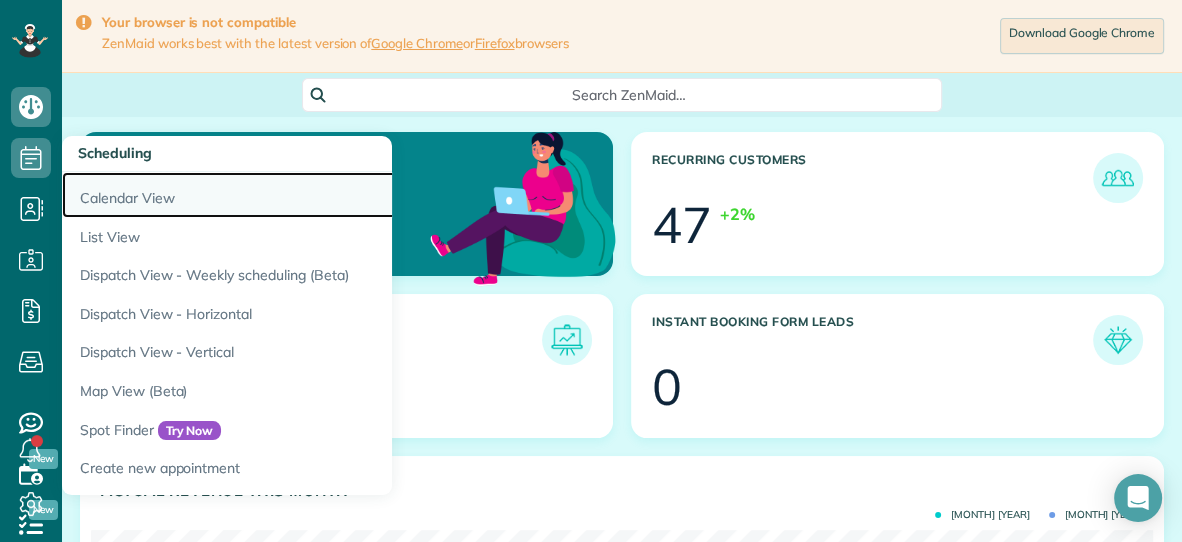 click on "Calendar View" at bounding box center (312, 195) 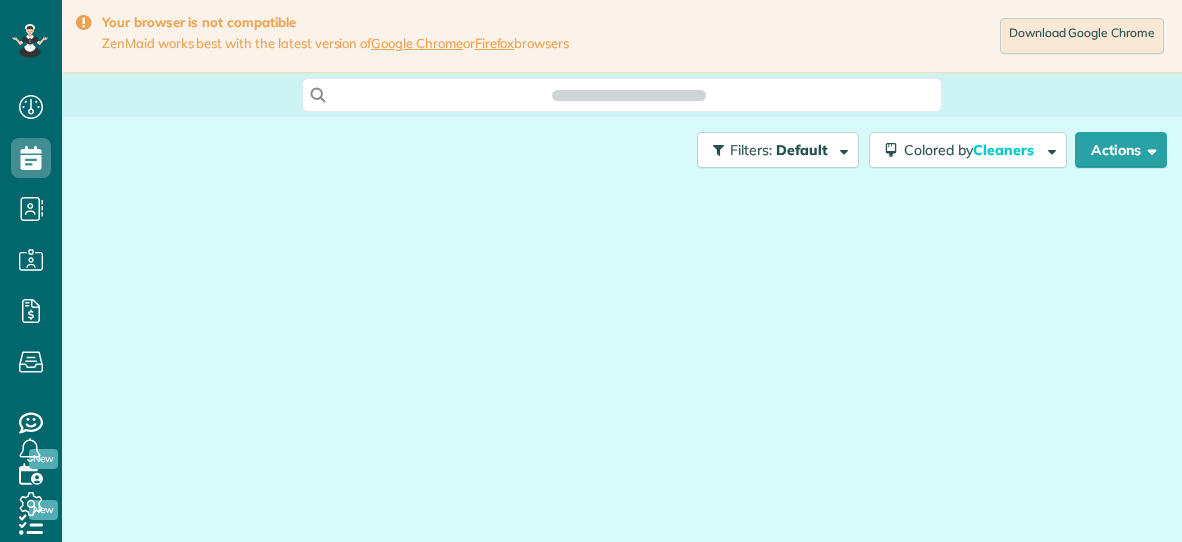 scroll, scrollTop: 0, scrollLeft: 0, axis: both 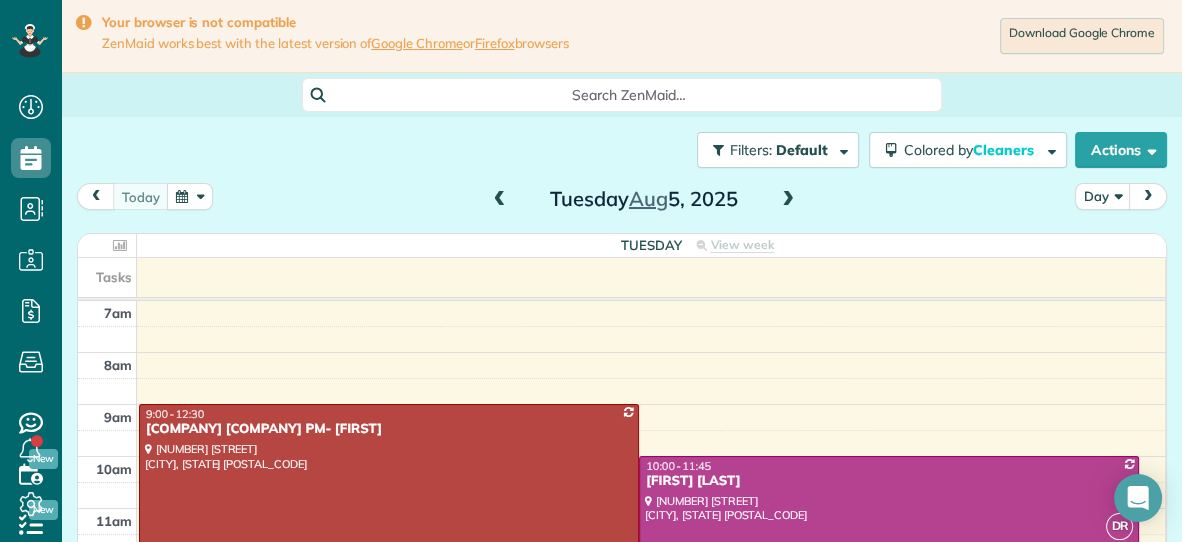 click at bounding box center (500, 200) 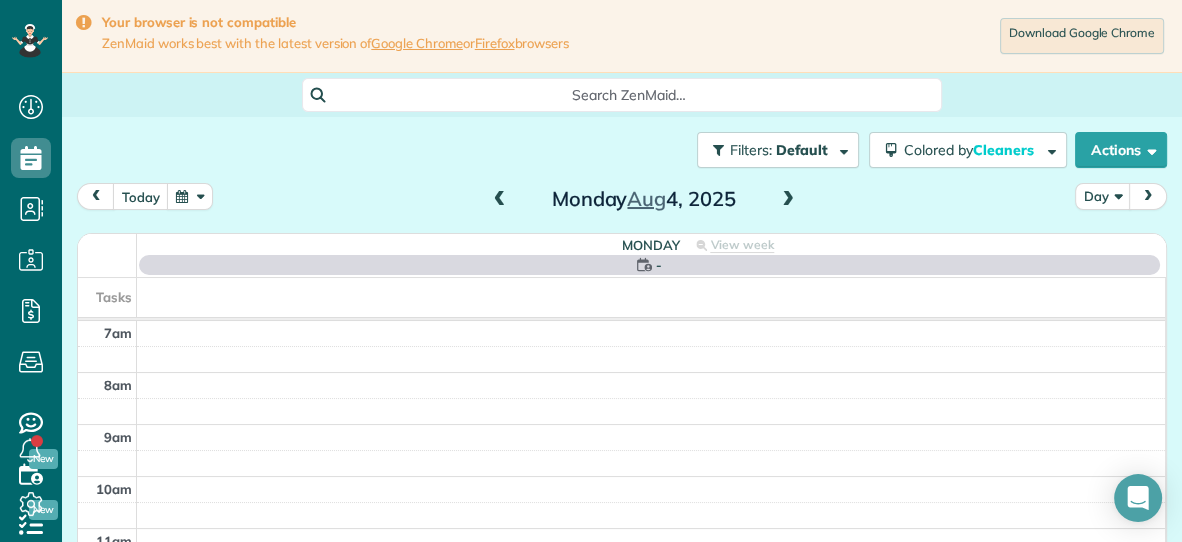 click at bounding box center (500, 200) 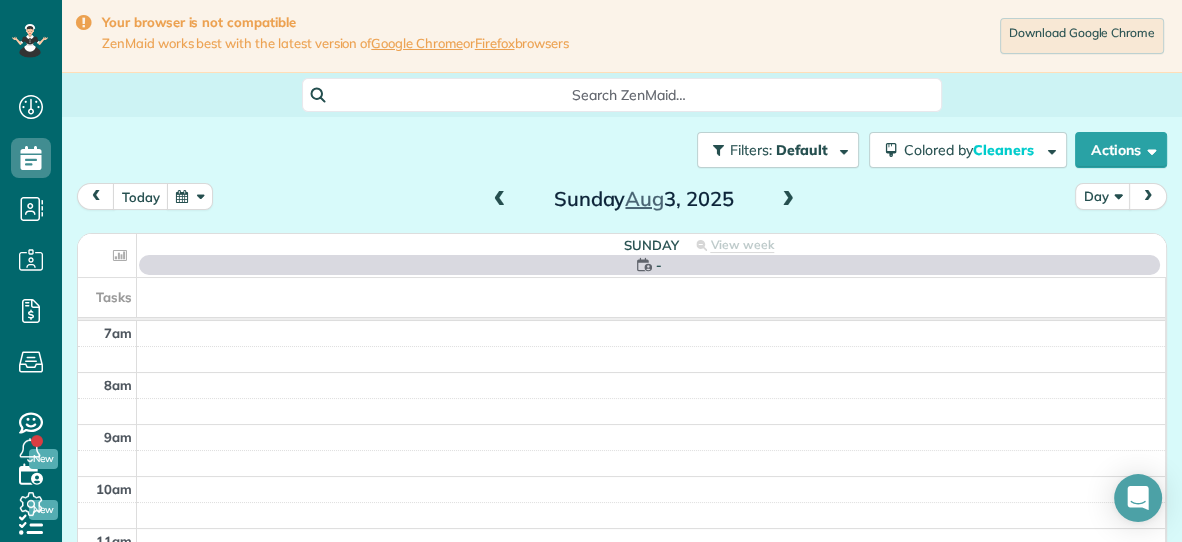 click at bounding box center (500, 200) 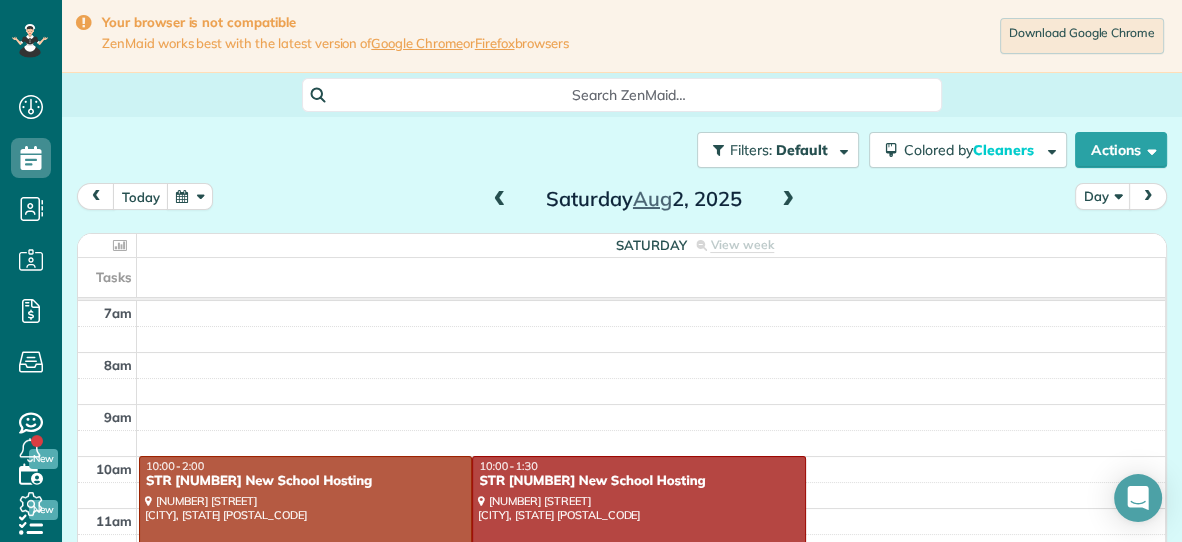 click at bounding box center [500, 200] 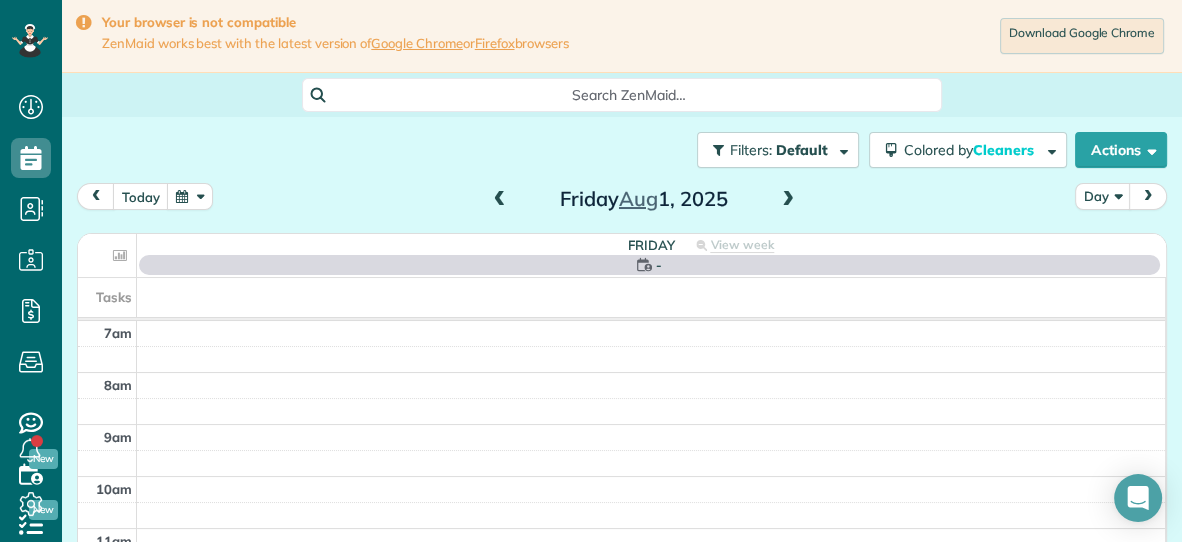 click at bounding box center [500, 200] 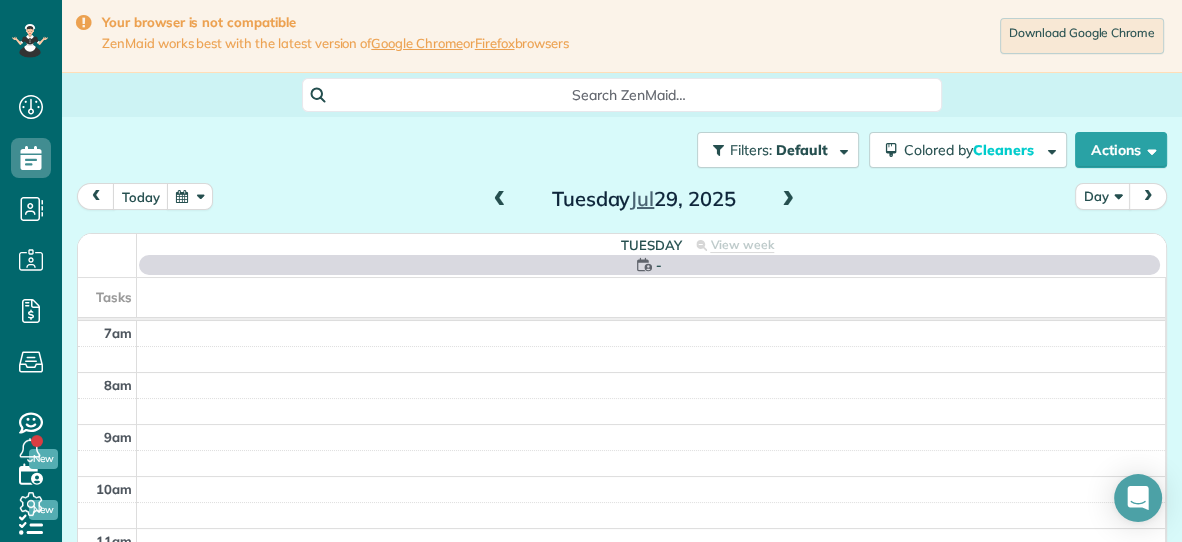 click at bounding box center (500, 200) 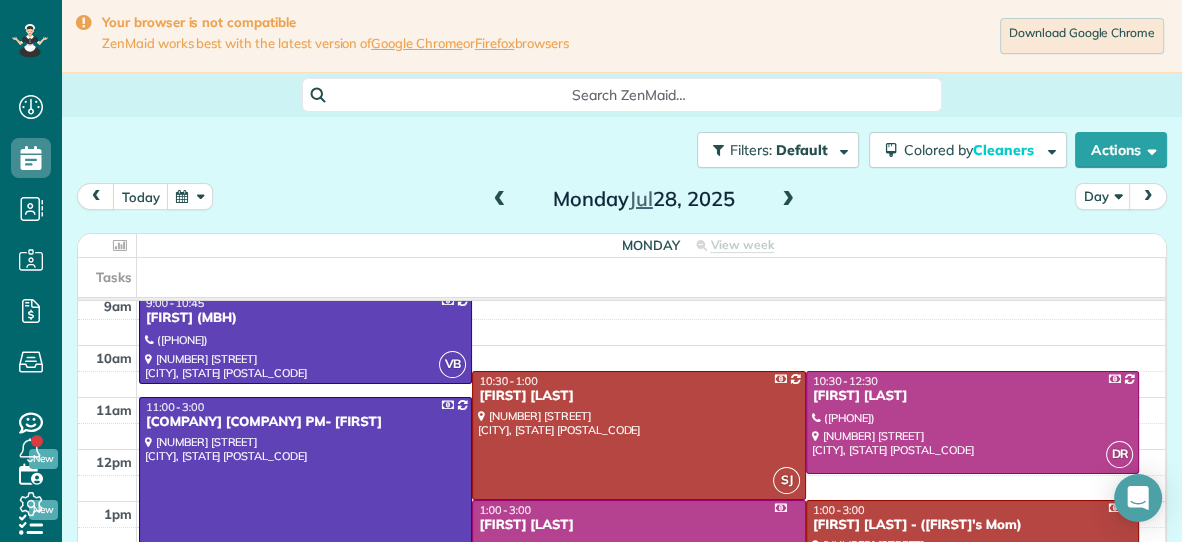 scroll, scrollTop: 113, scrollLeft: 0, axis: vertical 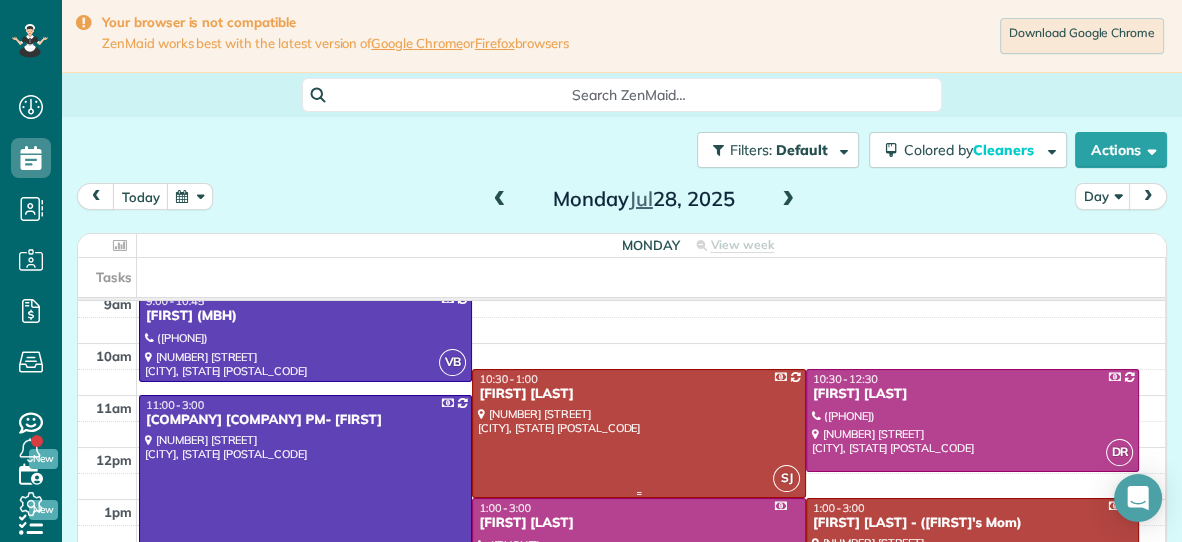 click at bounding box center (638, 433) 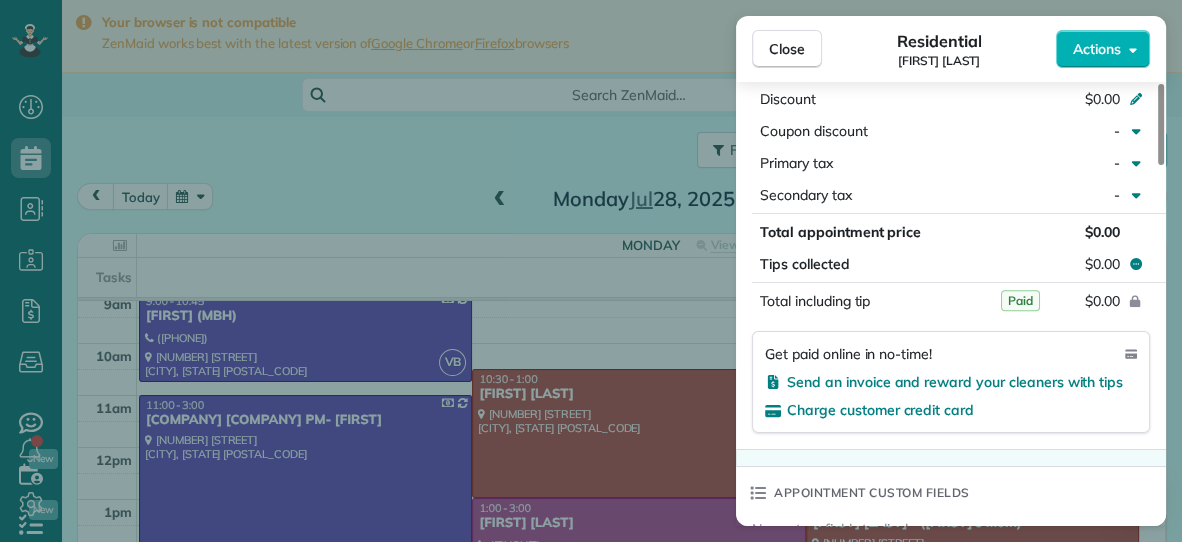 scroll, scrollTop: 1028, scrollLeft: 0, axis: vertical 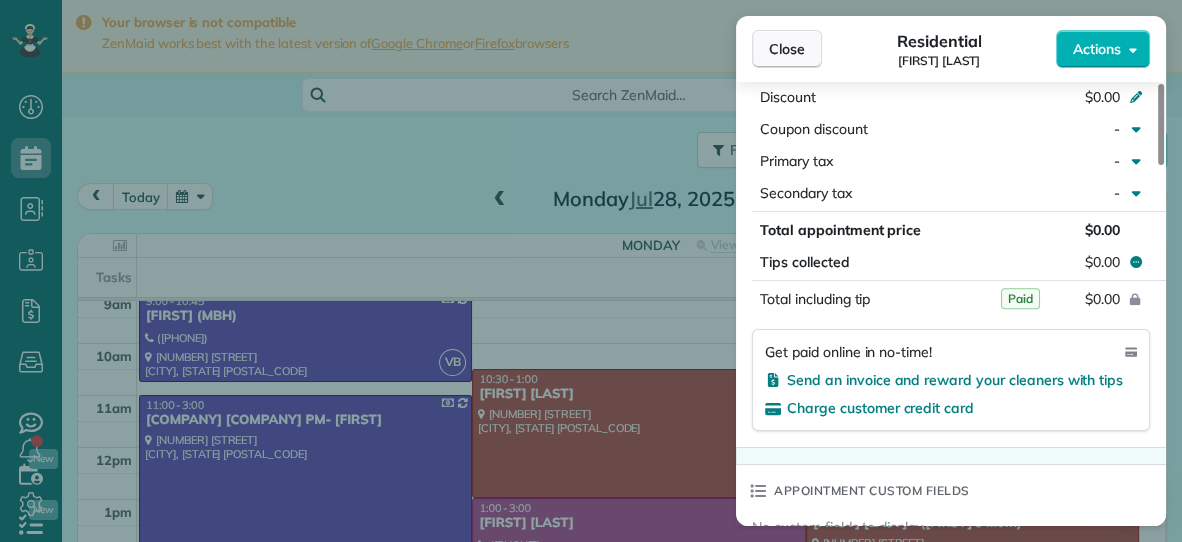 click on "Close" at bounding box center [787, 49] 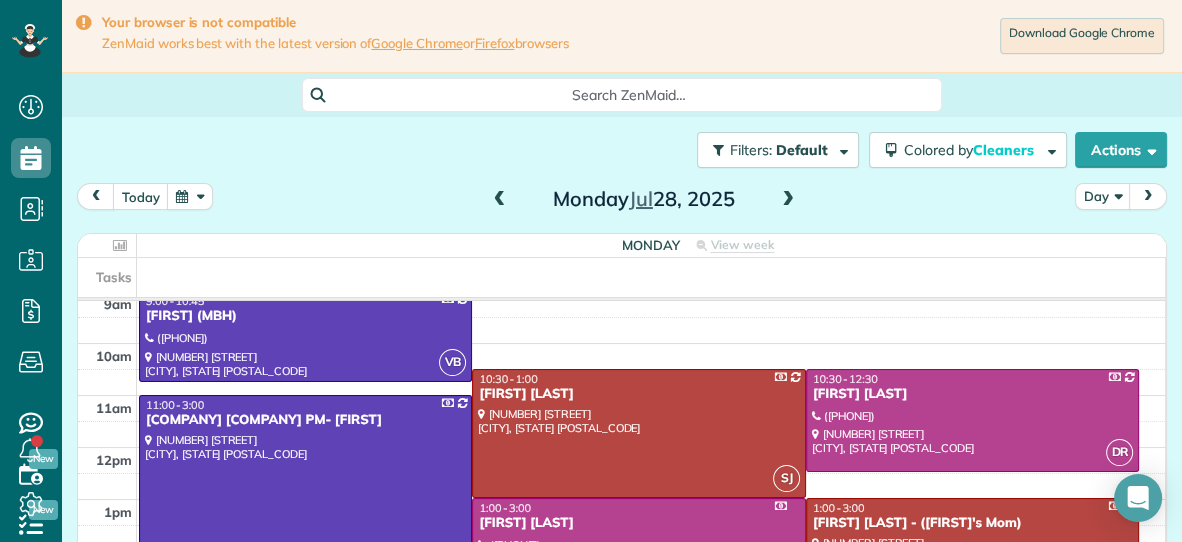 click at bounding box center (788, 200) 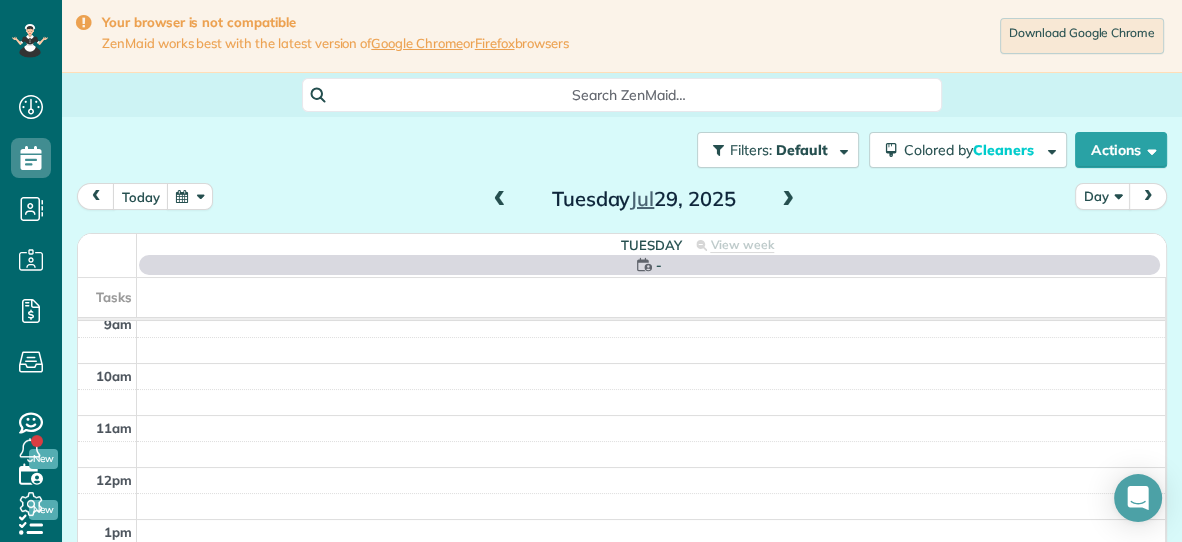 scroll, scrollTop: 0, scrollLeft: 0, axis: both 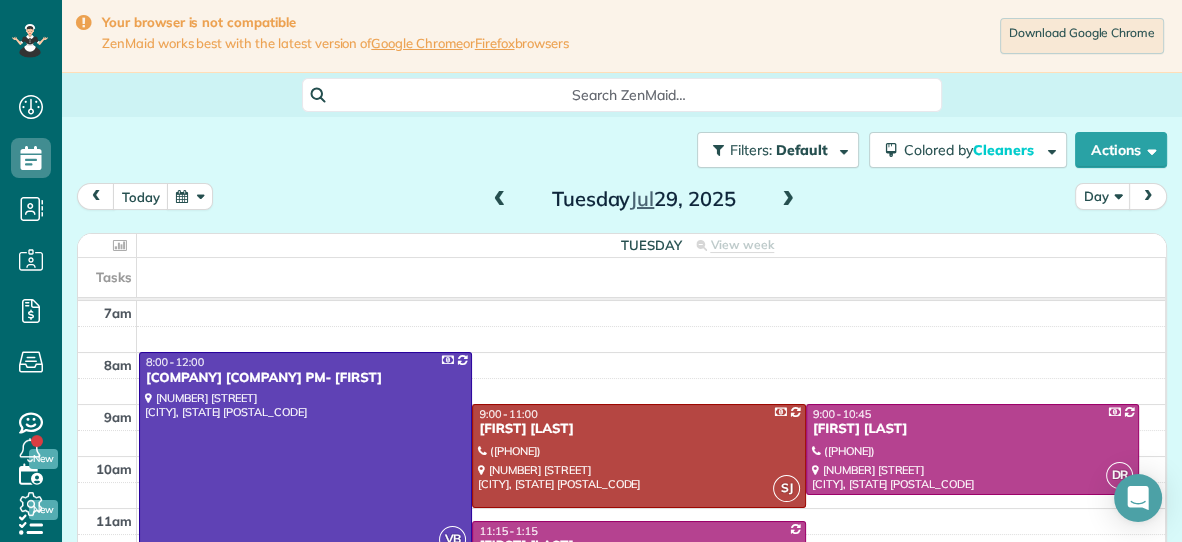 click at bounding box center [788, 200] 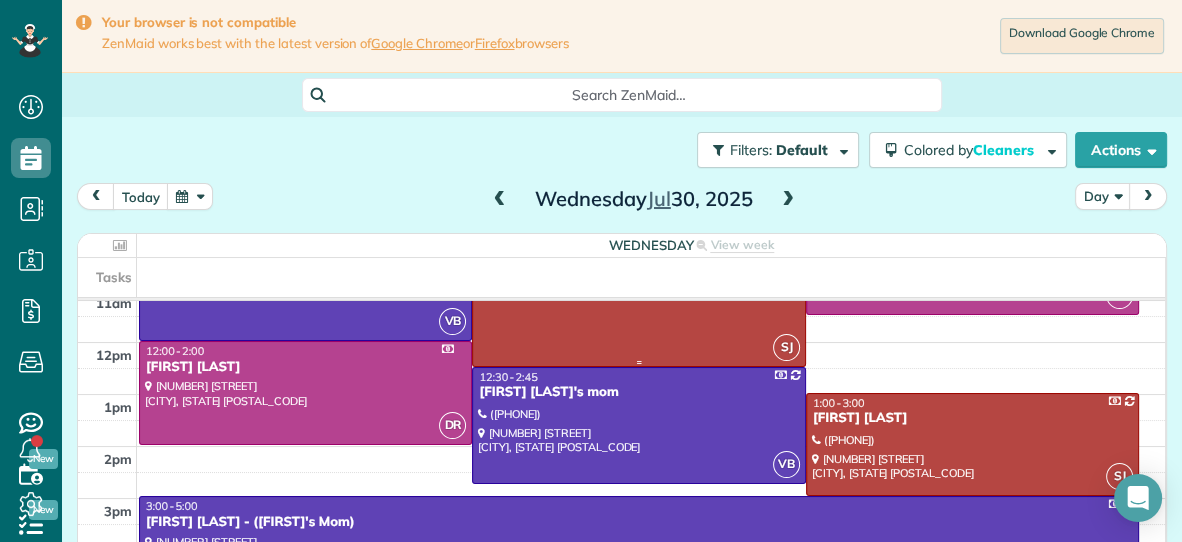 scroll, scrollTop: 242, scrollLeft: 0, axis: vertical 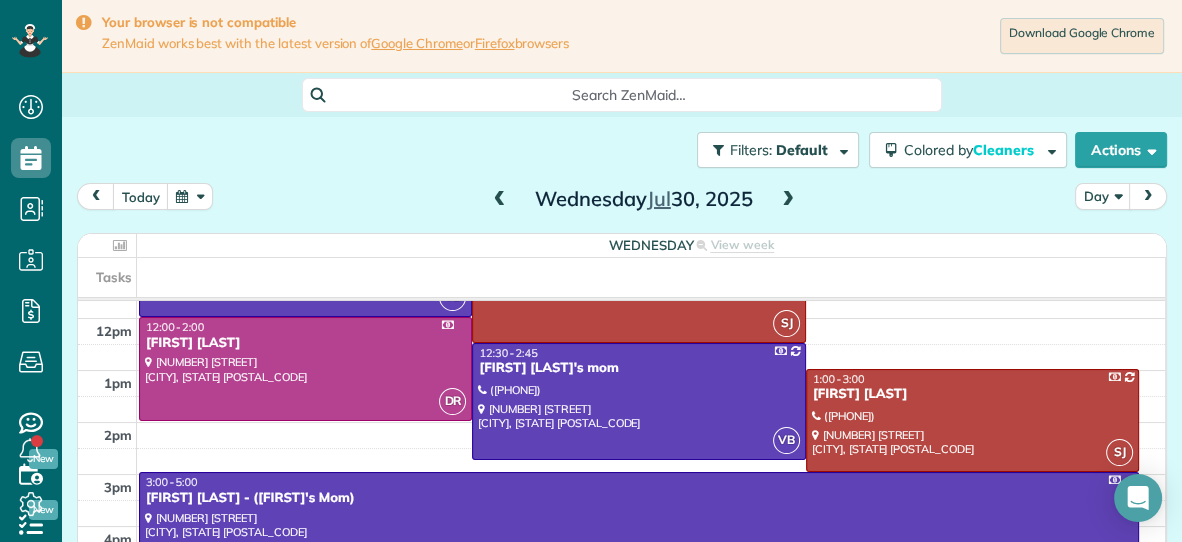 click at bounding box center (788, 200) 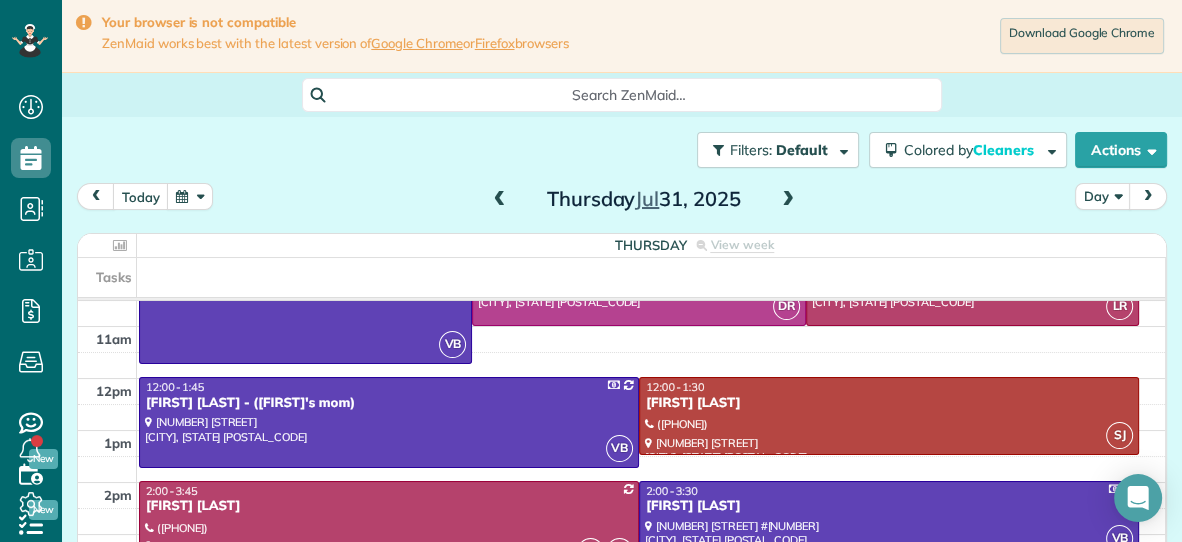 scroll, scrollTop: 186, scrollLeft: 0, axis: vertical 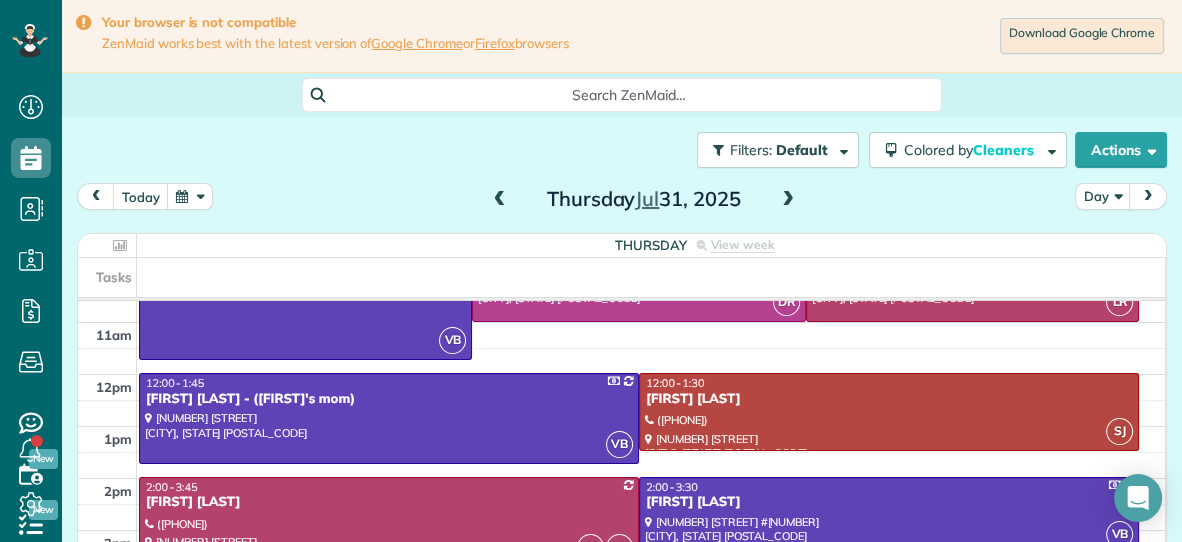 click at bounding box center (788, 200) 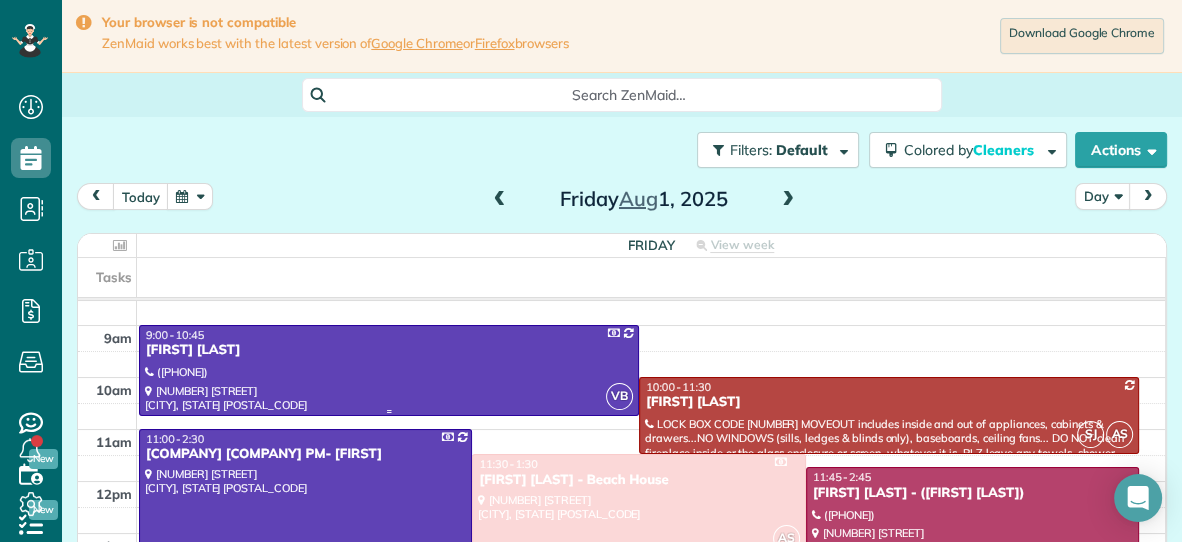 scroll, scrollTop: 83, scrollLeft: 0, axis: vertical 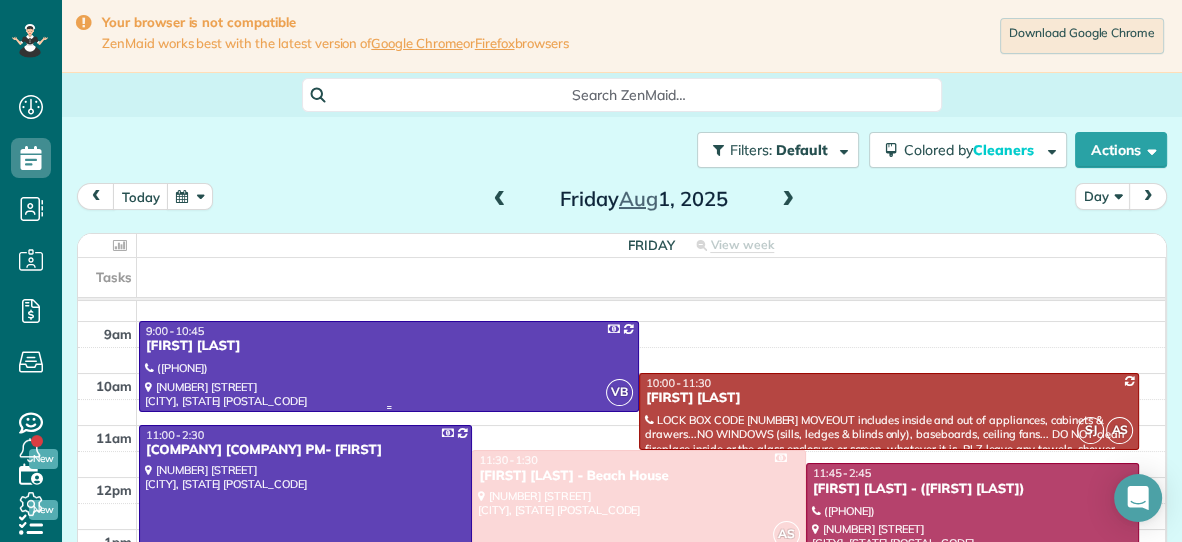 click at bounding box center [389, 366] 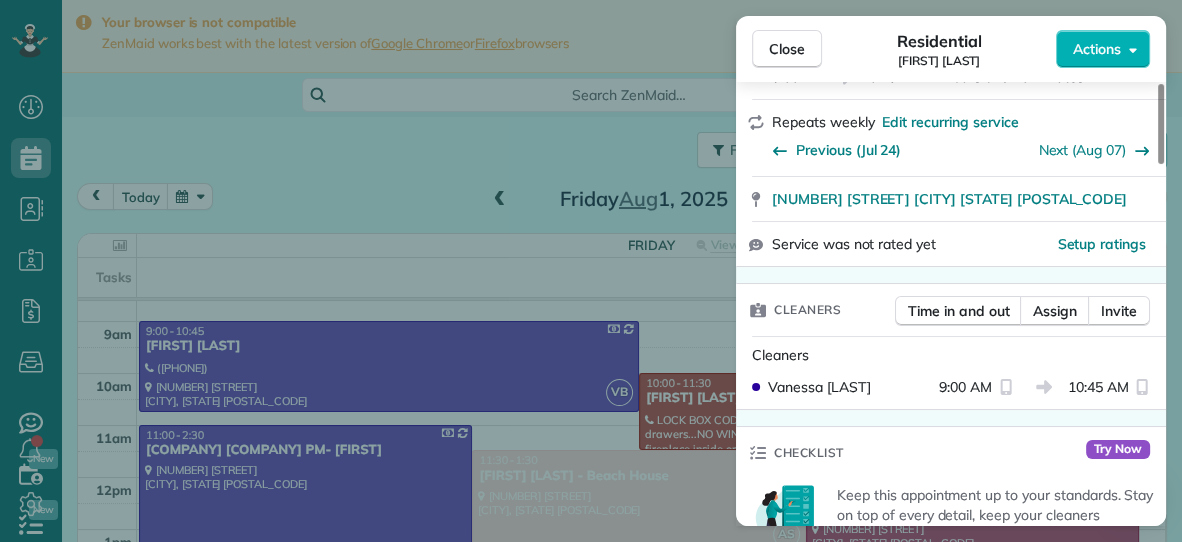 scroll, scrollTop: 293, scrollLeft: 0, axis: vertical 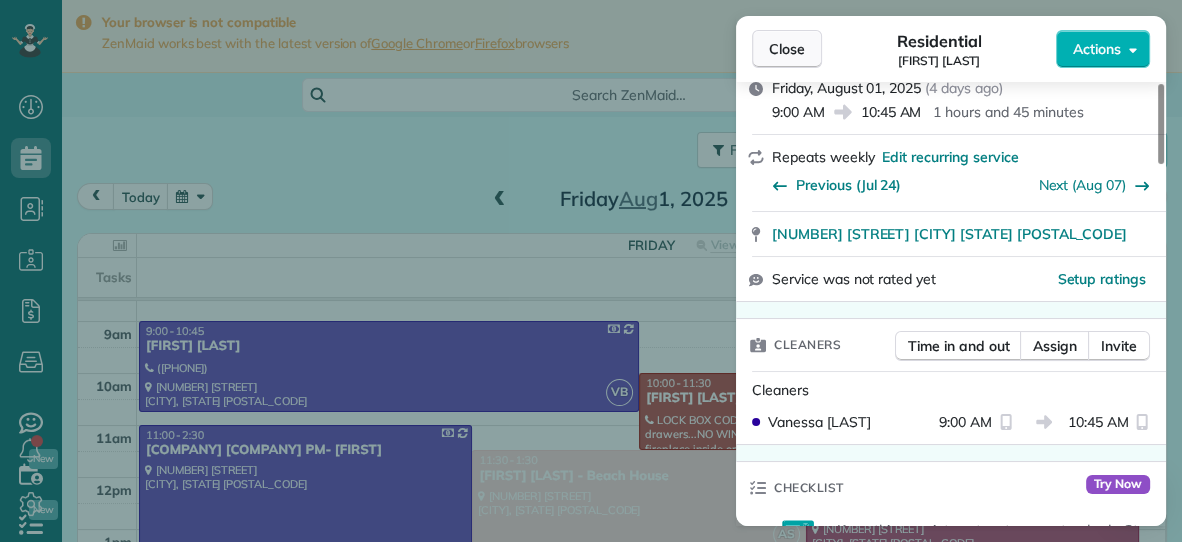 click on "Close" at bounding box center (787, 49) 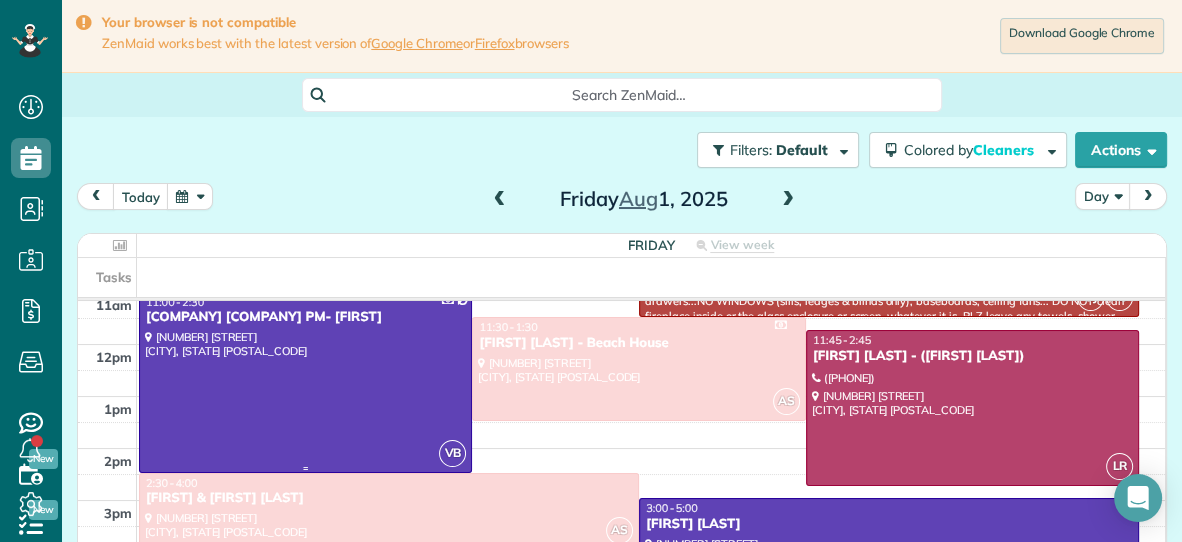 scroll, scrollTop: 220, scrollLeft: 0, axis: vertical 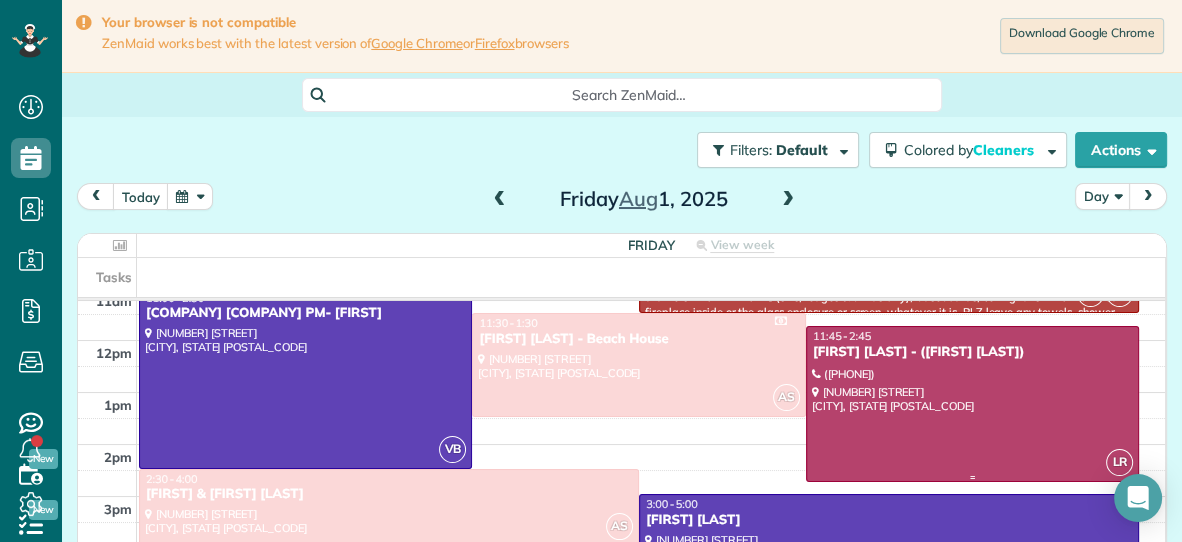click at bounding box center [972, 403] 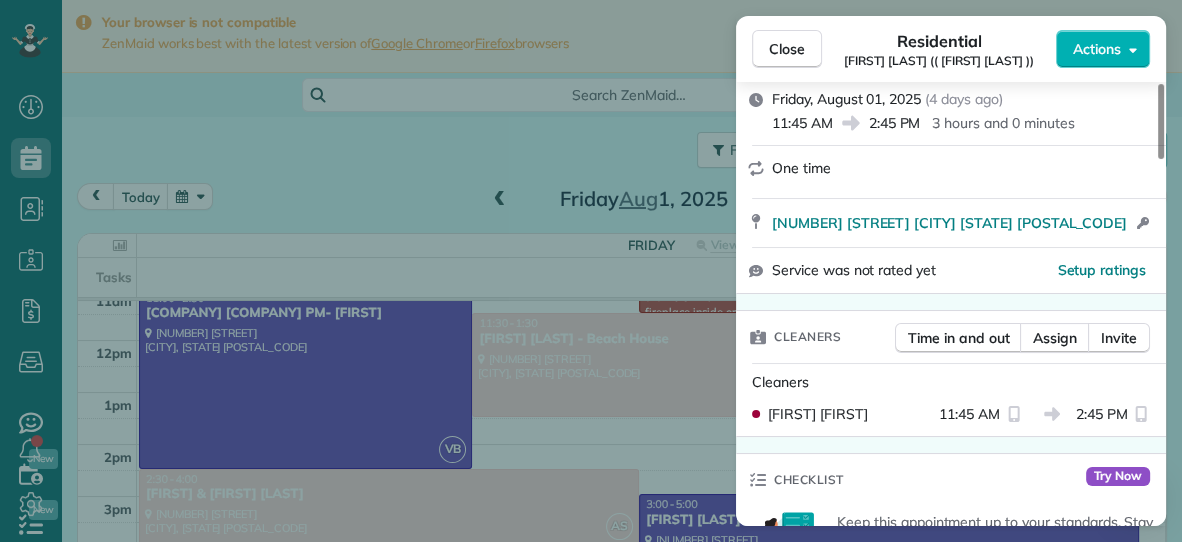 scroll, scrollTop: 0, scrollLeft: 0, axis: both 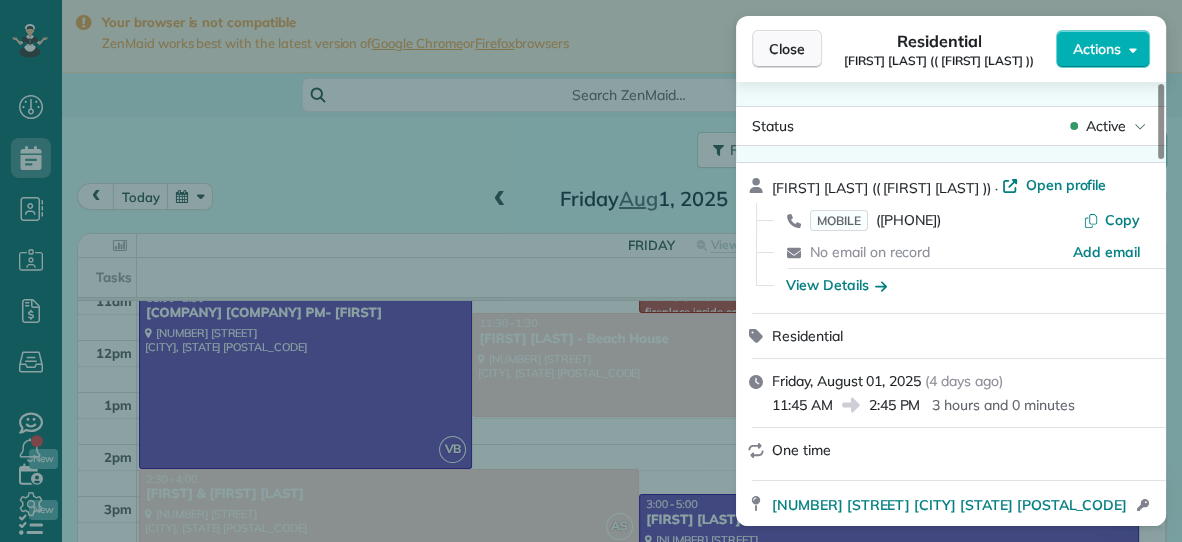 click on "Close" at bounding box center (787, 49) 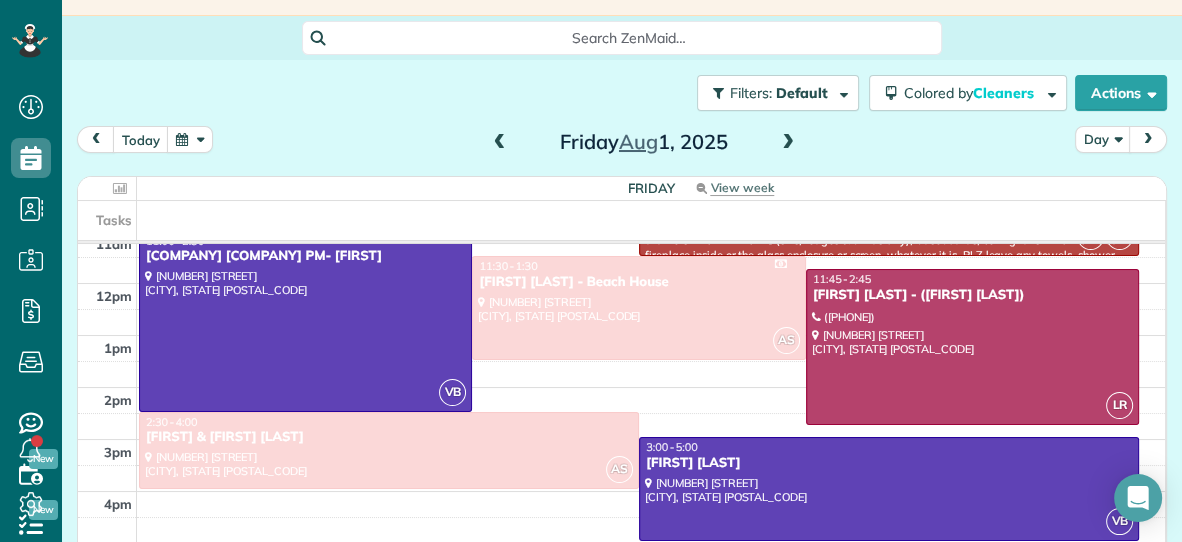 scroll, scrollTop: 98, scrollLeft: 0, axis: vertical 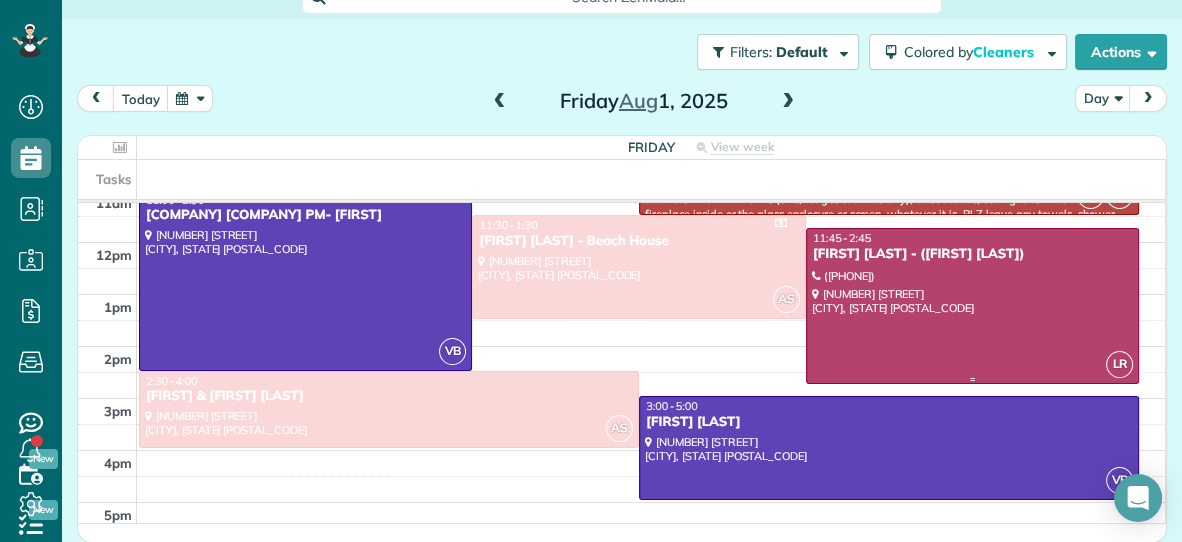 click at bounding box center (972, 305) 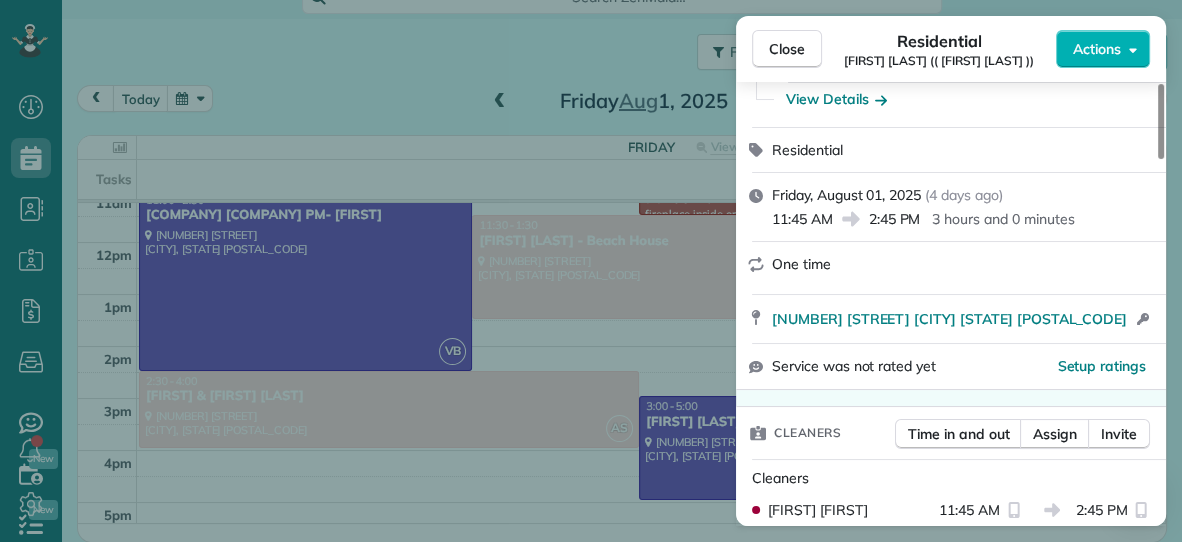 scroll, scrollTop: 34, scrollLeft: 0, axis: vertical 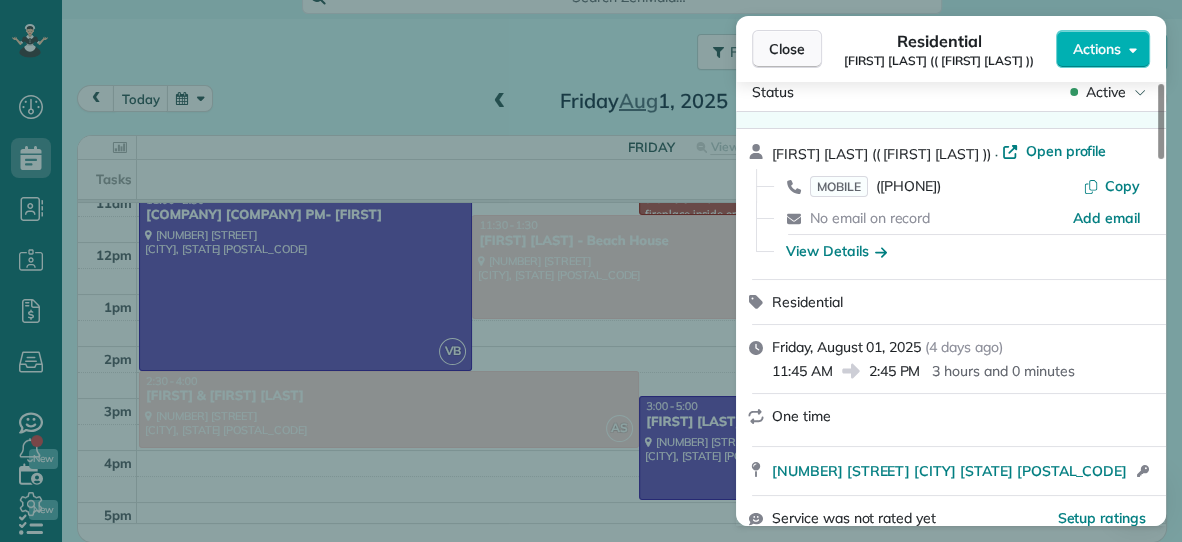 click on "Close" at bounding box center [787, 49] 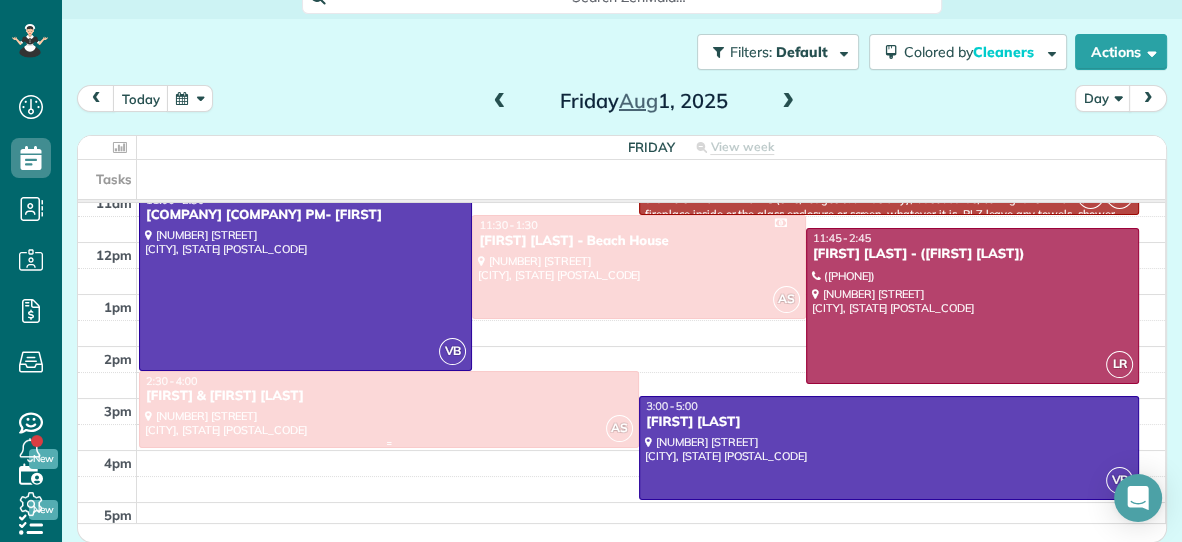 click at bounding box center (389, 410) 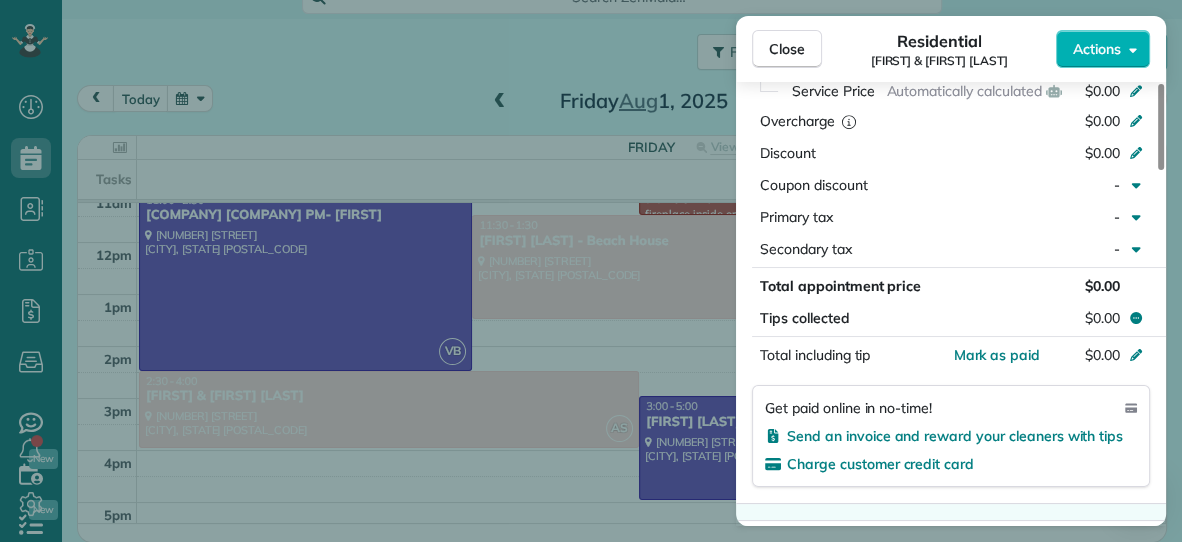 scroll, scrollTop: 942, scrollLeft: 0, axis: vertical 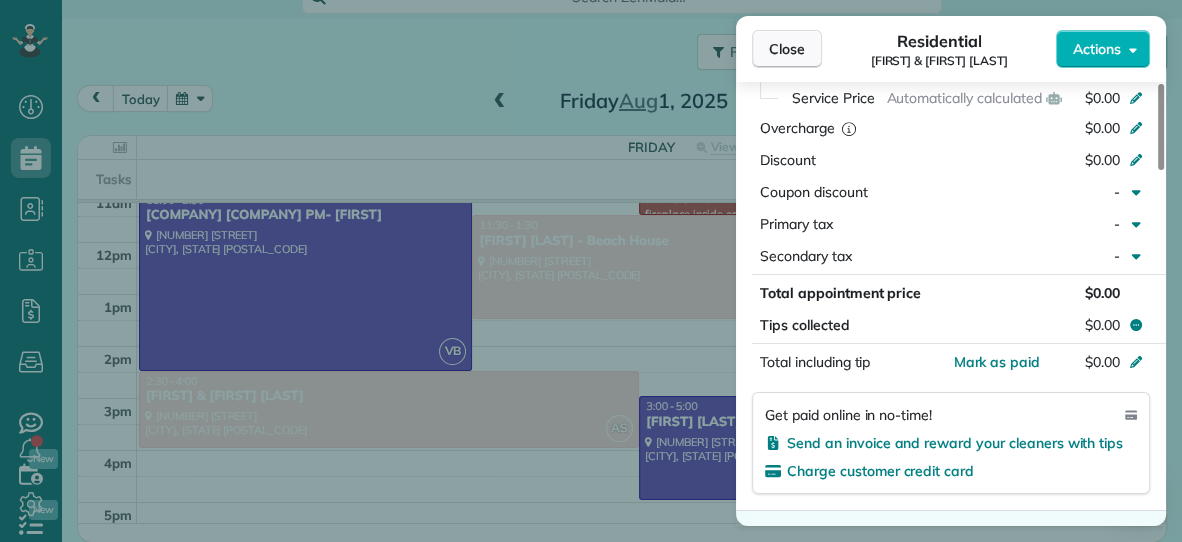 click on "Close" at bounding box center (787, 49) 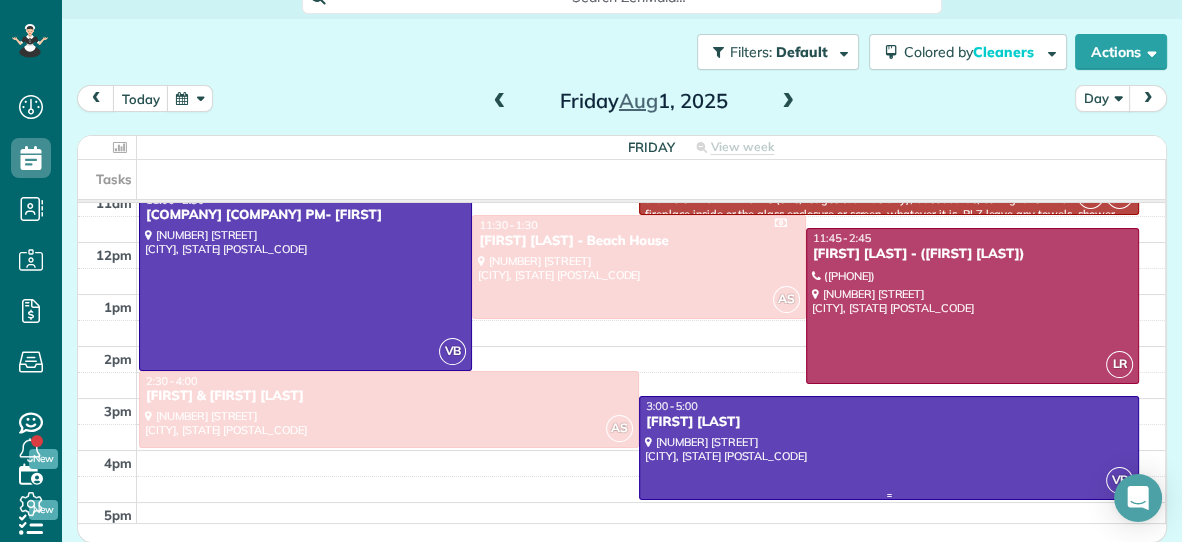 click at bounding box center (889, 447) 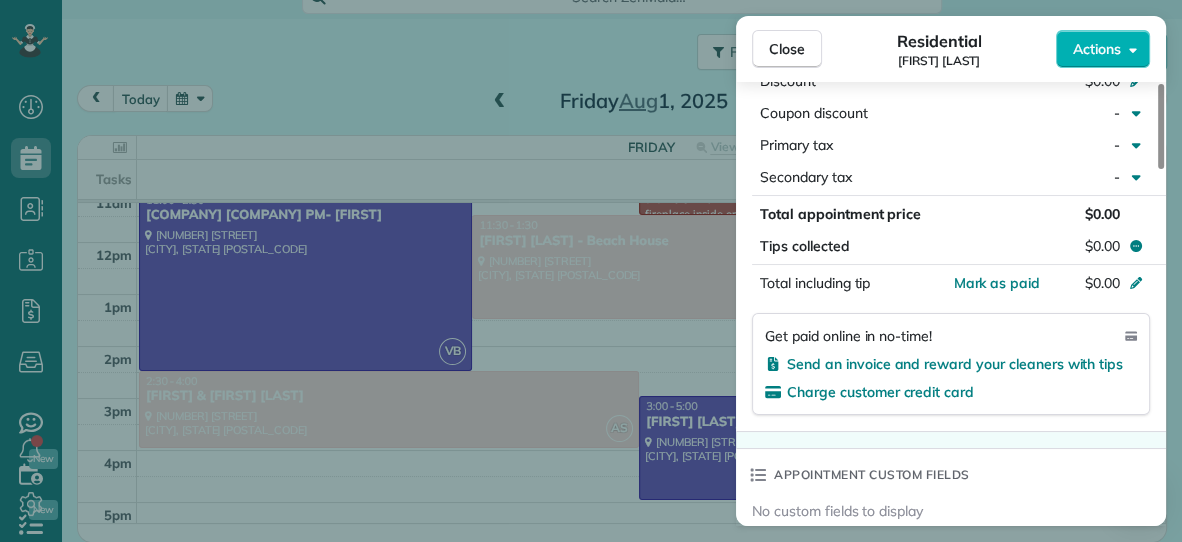 scroll, scrollTop: 1026, scrollLeft: 0, axis: vertical 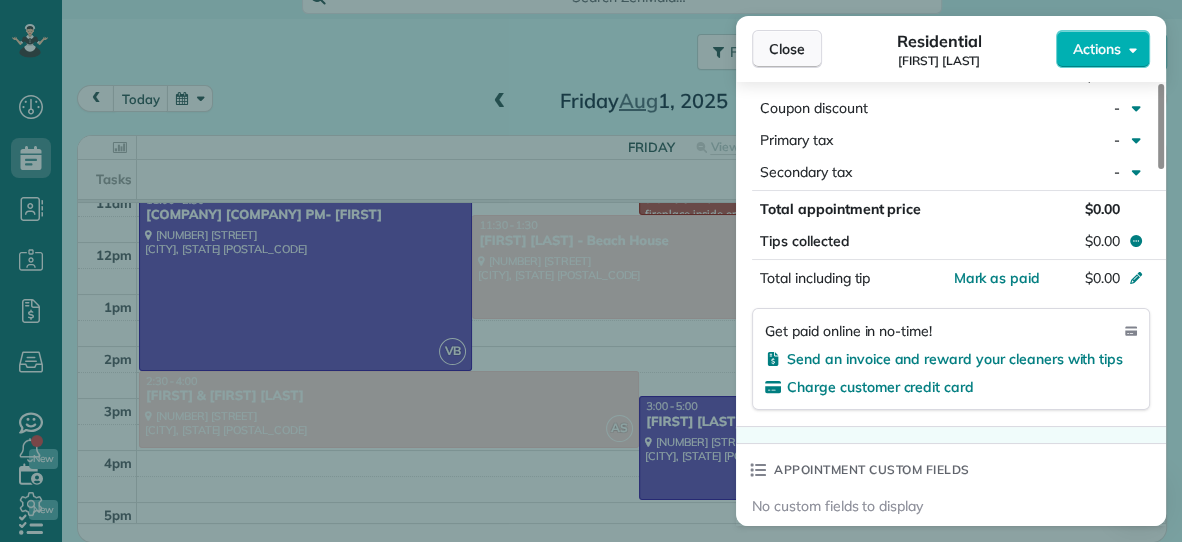 click on "Close" at bounding box center [787, 49] 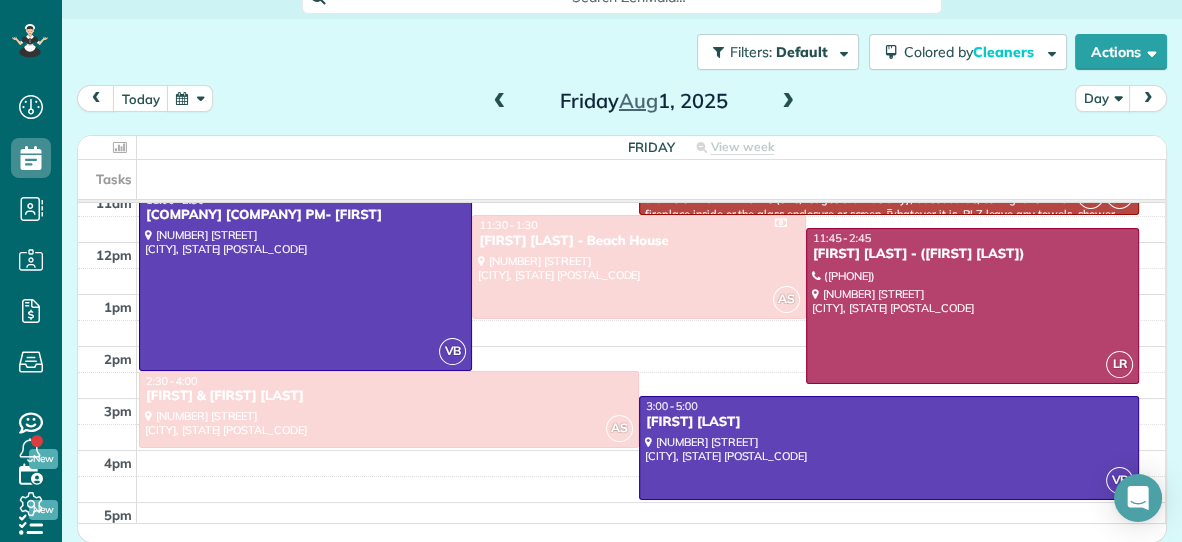 scroll, scrollTop: 299, scrollLeft: 0, axis: vertical 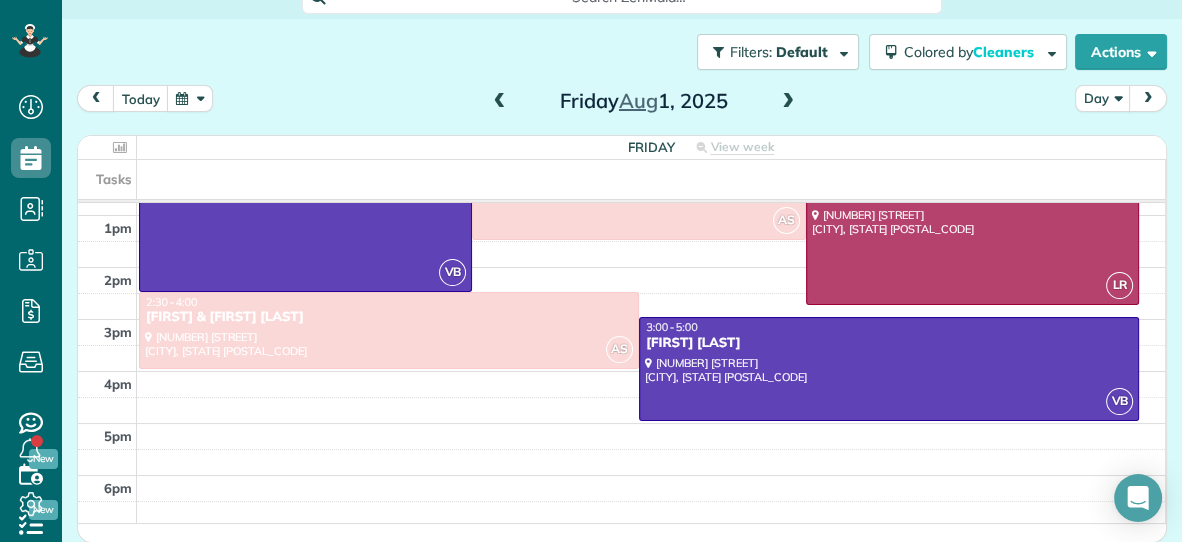 click at bounding box center [788, 102] 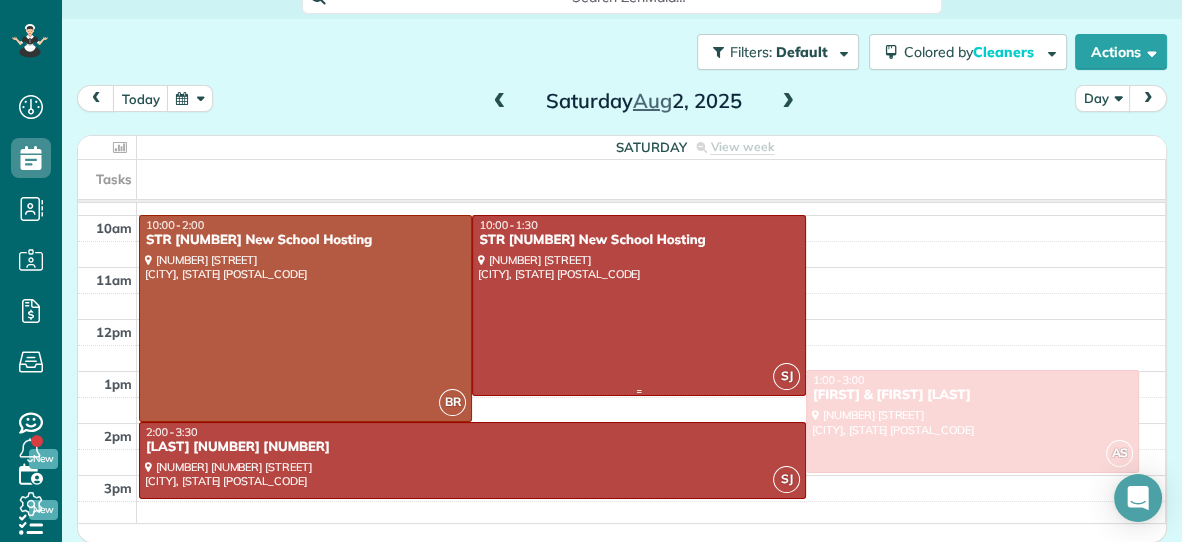 scroll, scrollTop: 145, scrollLeft: 0, axis: vertical 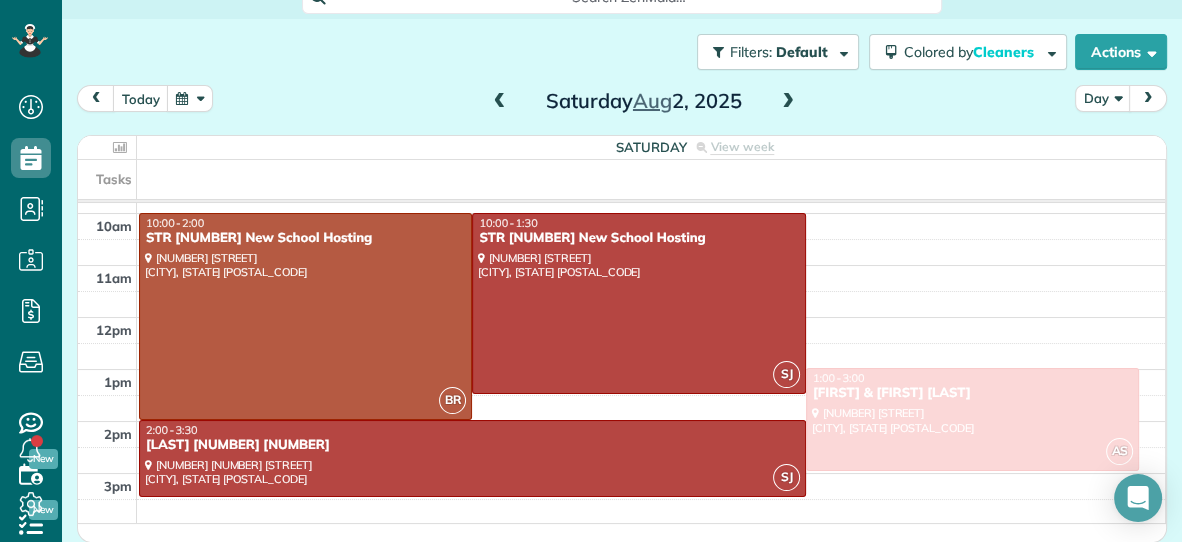 click at bounding box center [788, 102] 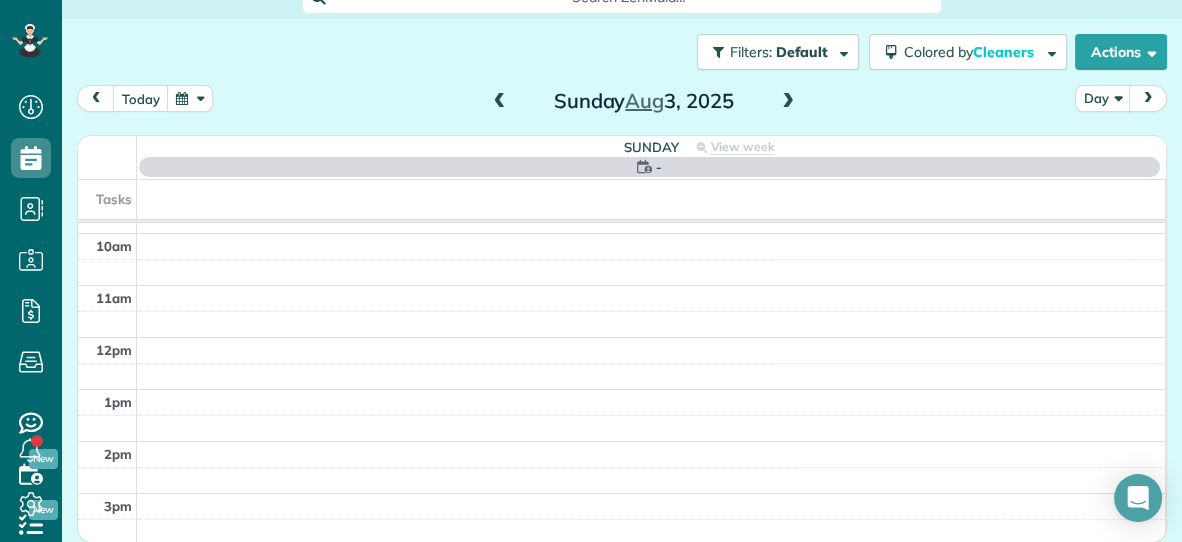 scroll, scrollTop: 0, scrollLeft: 0, axis: both 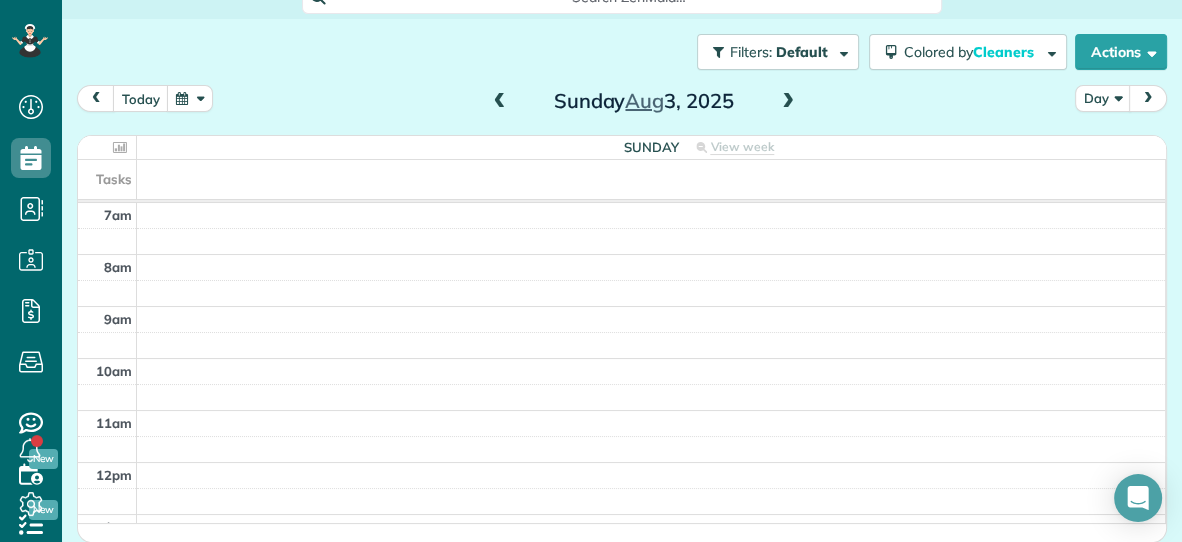 click at bounding box center (788, 102) 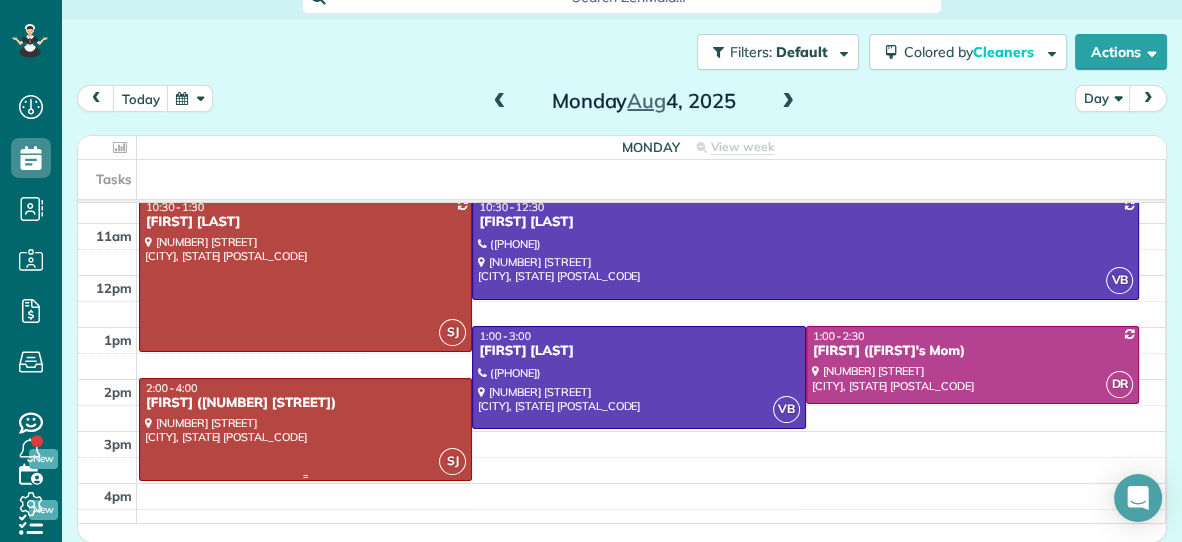 scroll, scrollTop: 191, scrollLeft: 0, axis: vertical 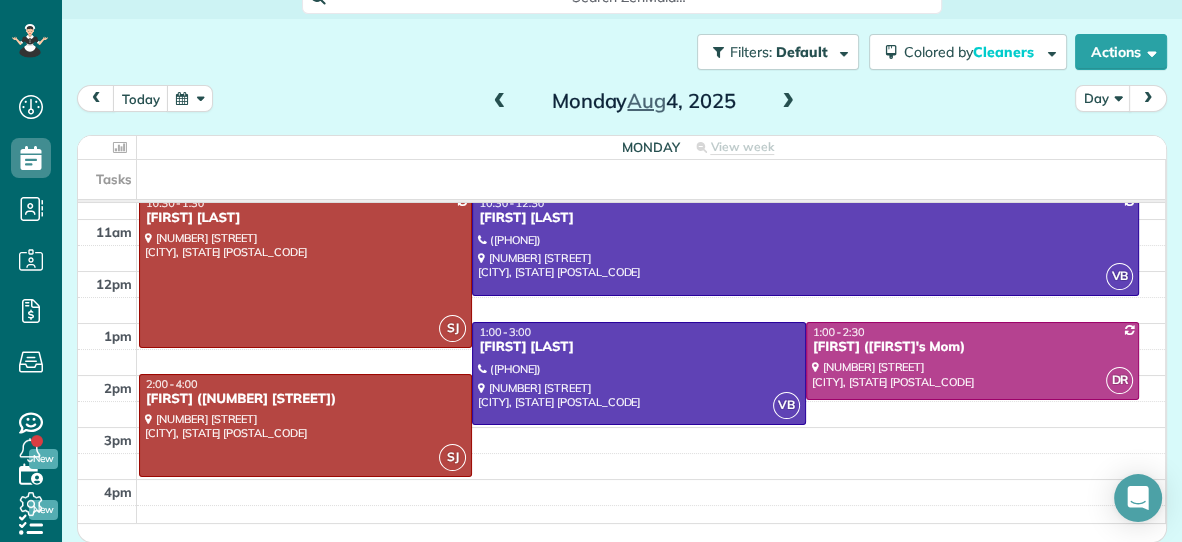 click at bounding box center (788, 102) 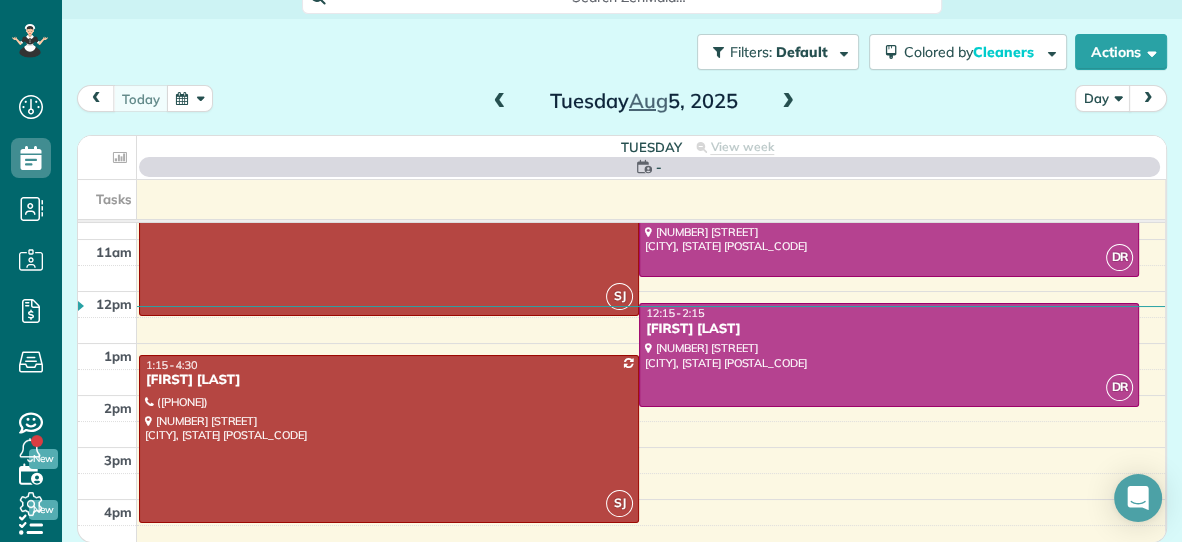 scroll, scrollTop: 0, scrollLeft: 0, axis: both 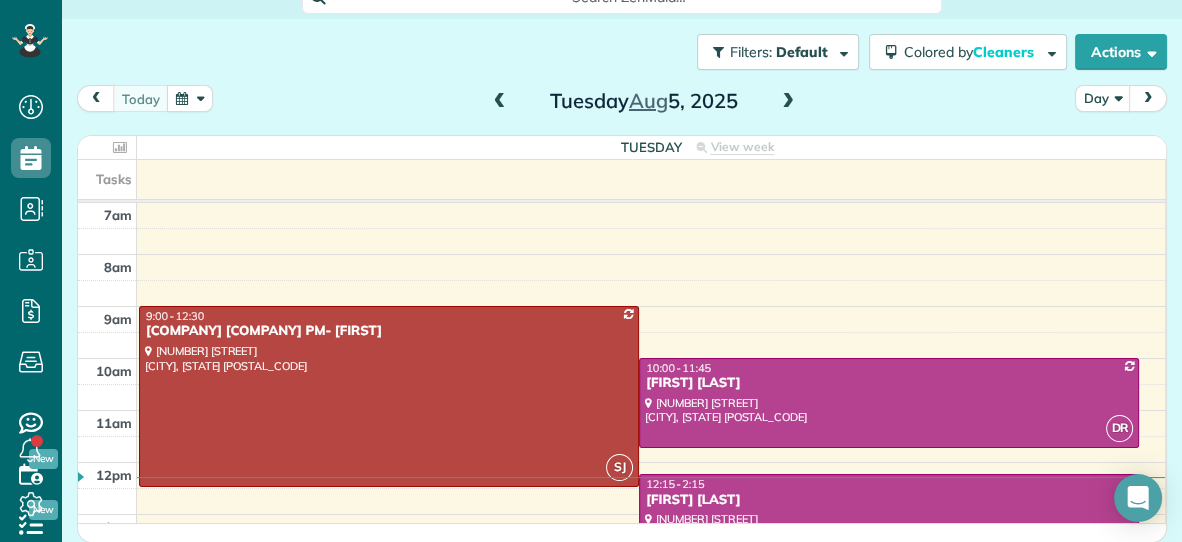 click at bounding box center (788, 102) 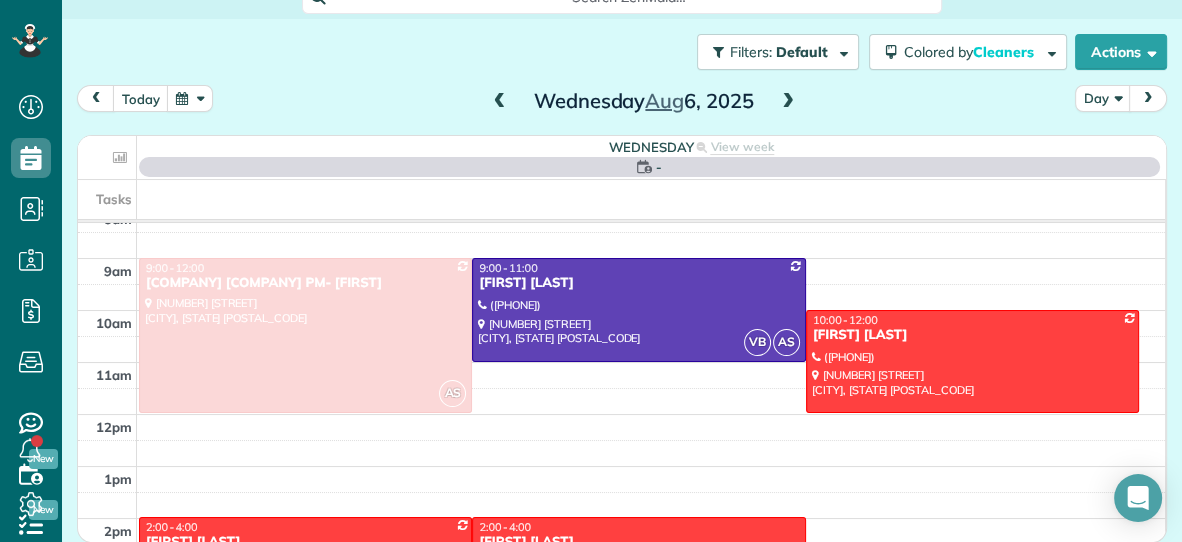 scroll, scrollTop: 102, scrollLeft: 0, axis: vertical 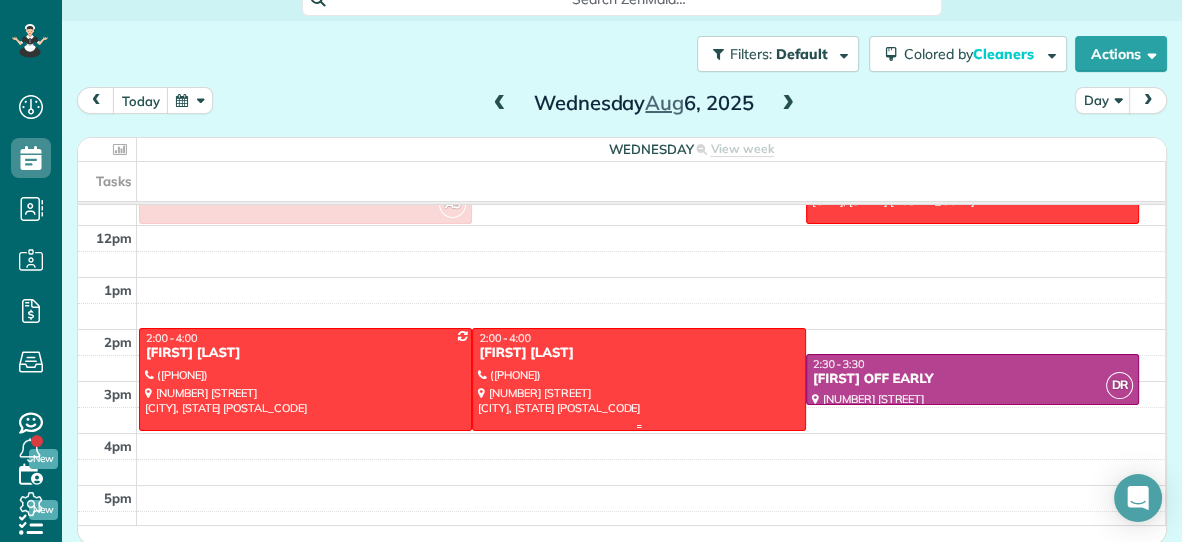 click on "[FIRST] [LAST]" at bounding box center (638, 353) 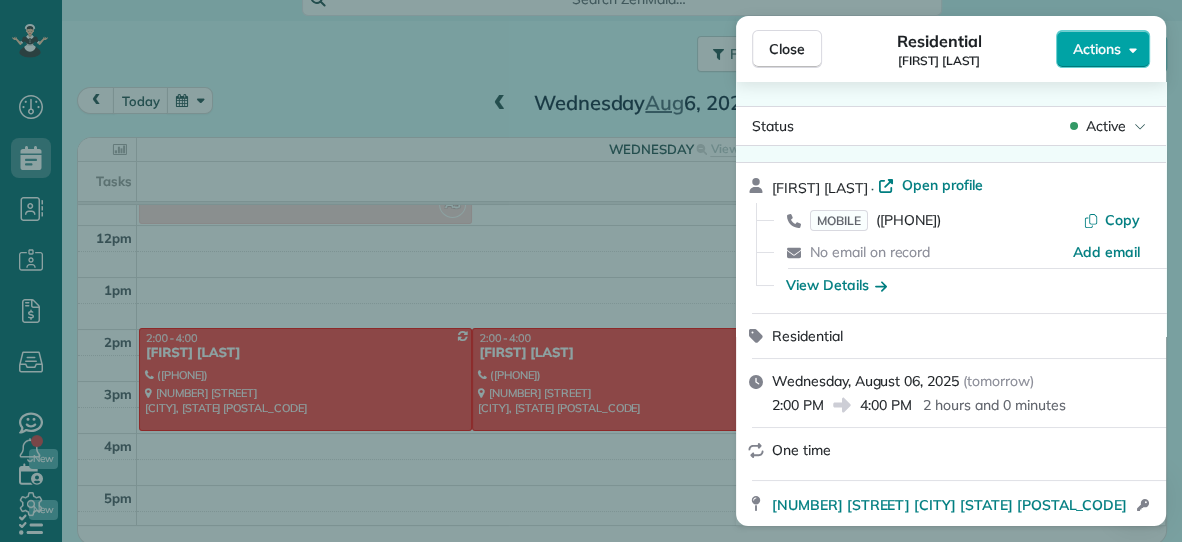 click on "Actions" at bounding box center [1103, 49] 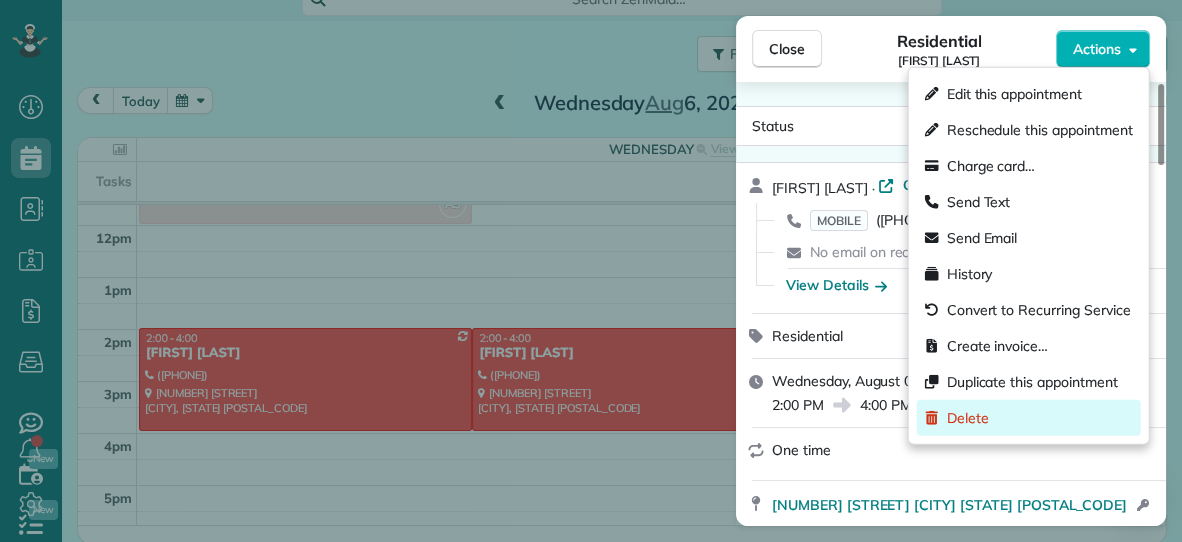 click on "Delete" at bounding box center [968, 418] 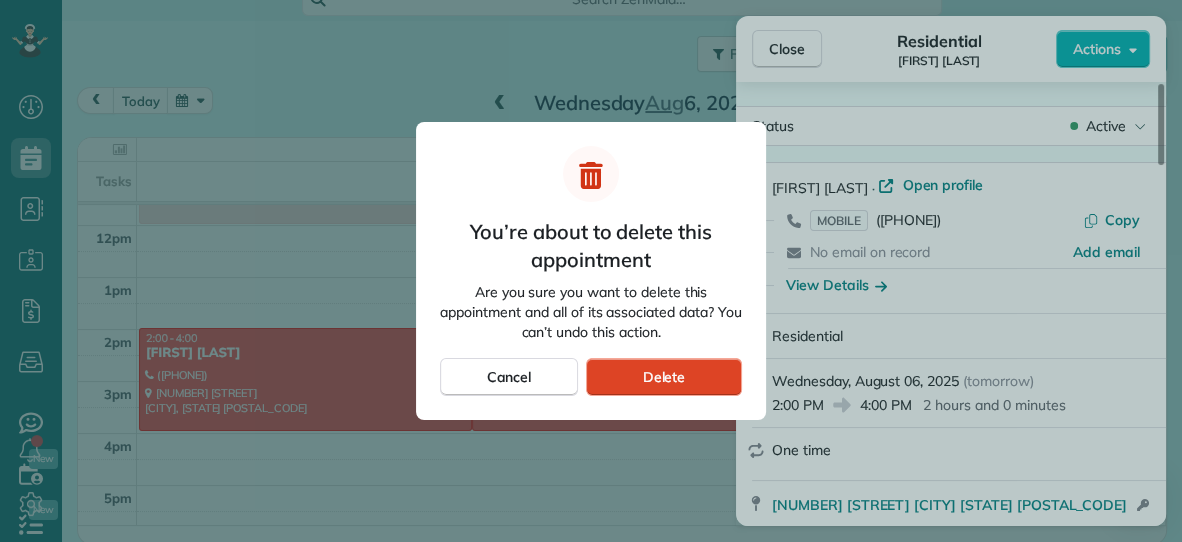 click on "Delete" at bounding box center [663, 377] 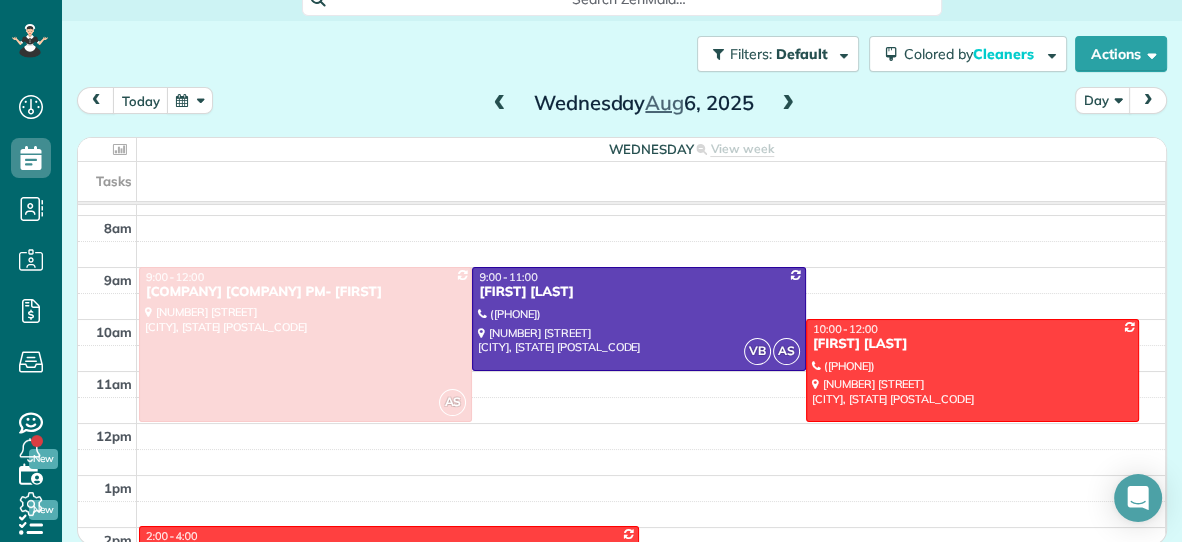 scroll, scrollTop: 39, scrollLeft: 0, axis: vertical 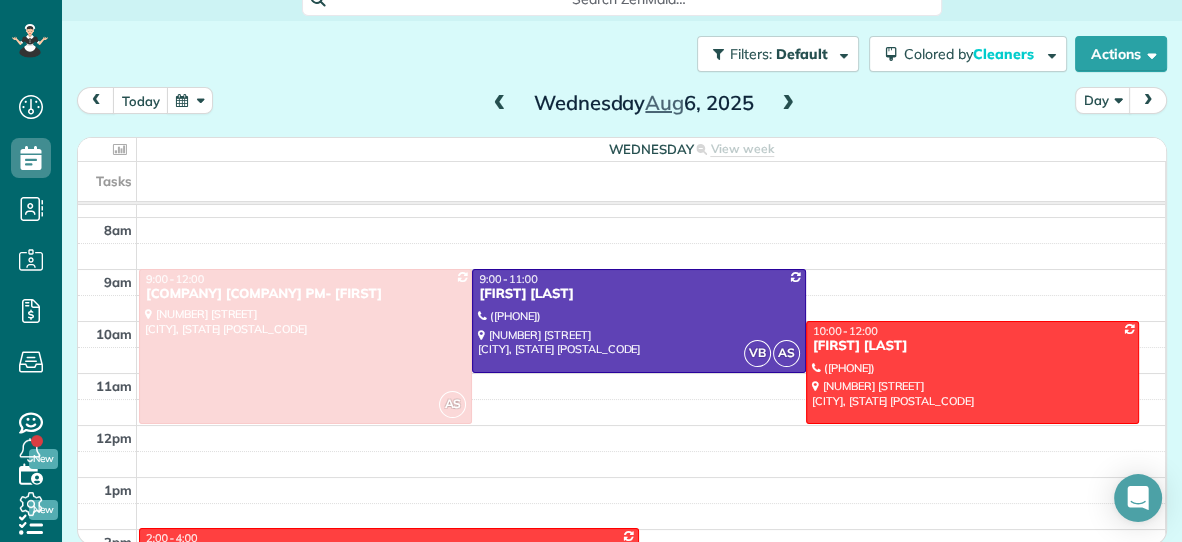 click at bounding box center (788, 104) 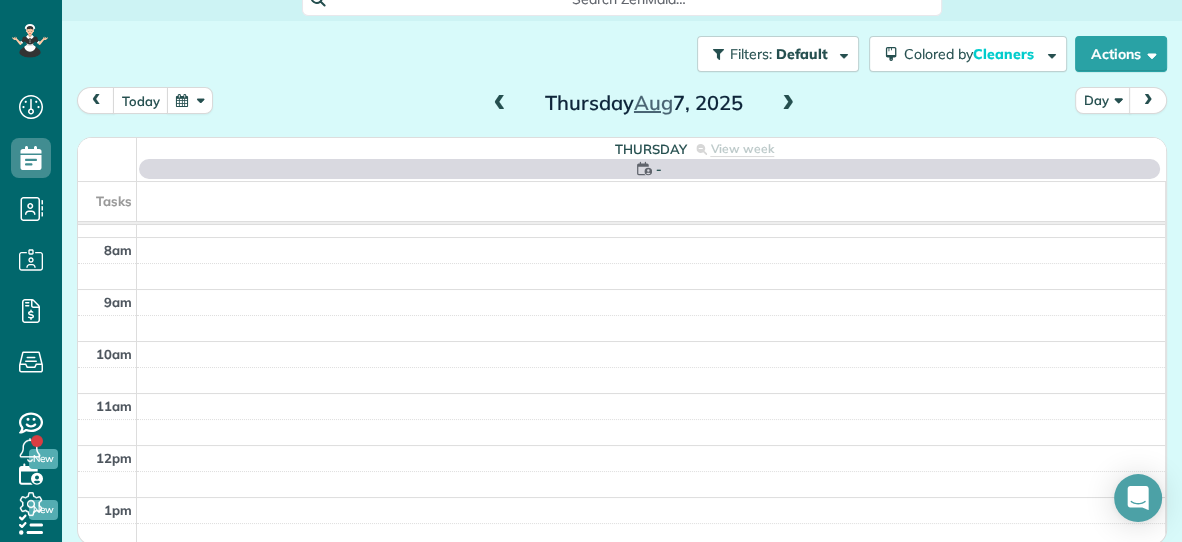 scroll, scrollTop: 0, scrollLeft: 0, axis: both 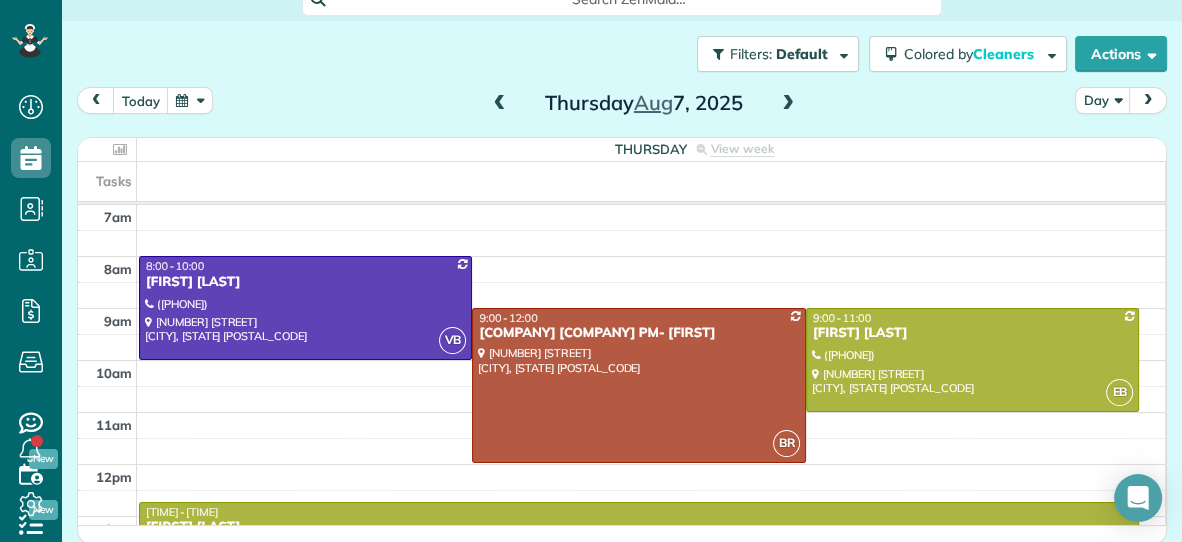 click at bounding box center (788, 104) 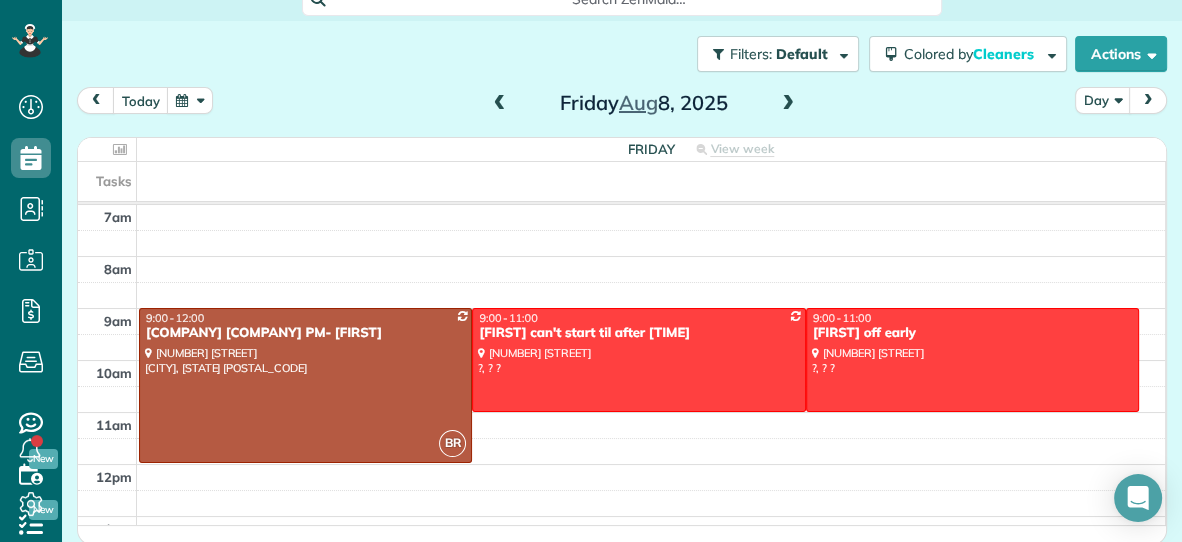 click at bounding box center [788, 104] 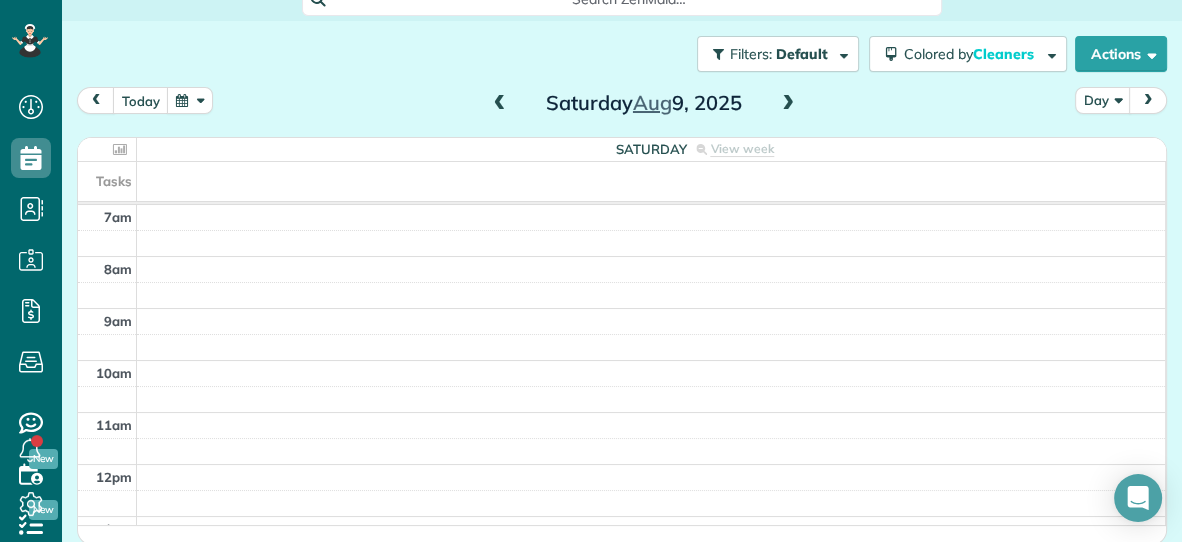click at bounding box center (788, 104) 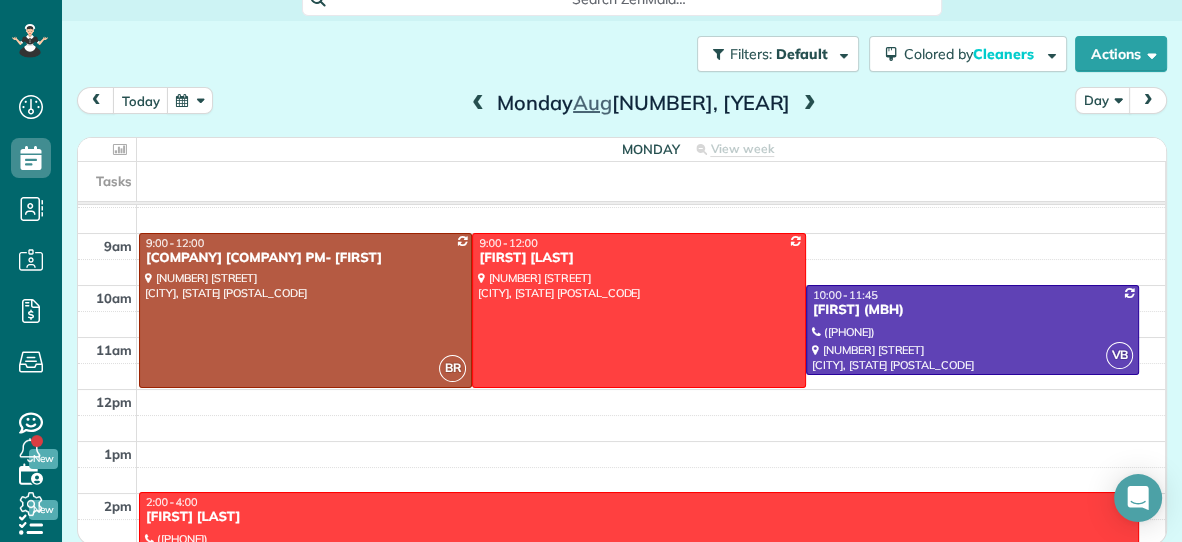 scroll, scrollTop: 0, scrollLeft: 0, axis: both 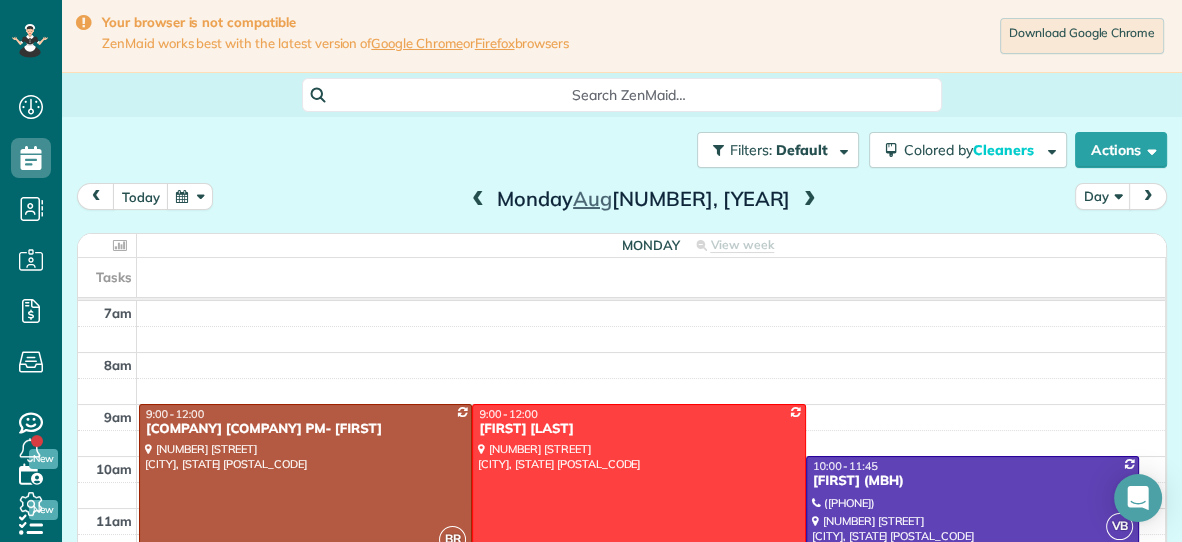 click on "[DAY]
View week [PRICE] [PRICE] Man Hours [NUMBER] Appointments [NUMBER]% Paid [NUMBER]% Assigned" at bounding box center (651, 245) 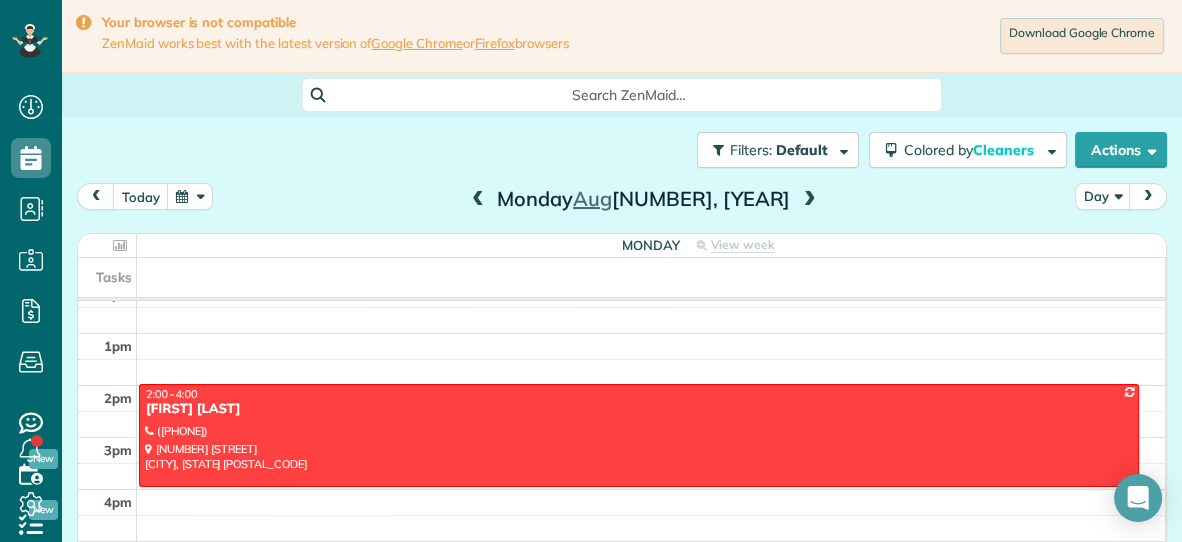 scroll, scrollTop: 0, scrollLeft: 0, axis: both 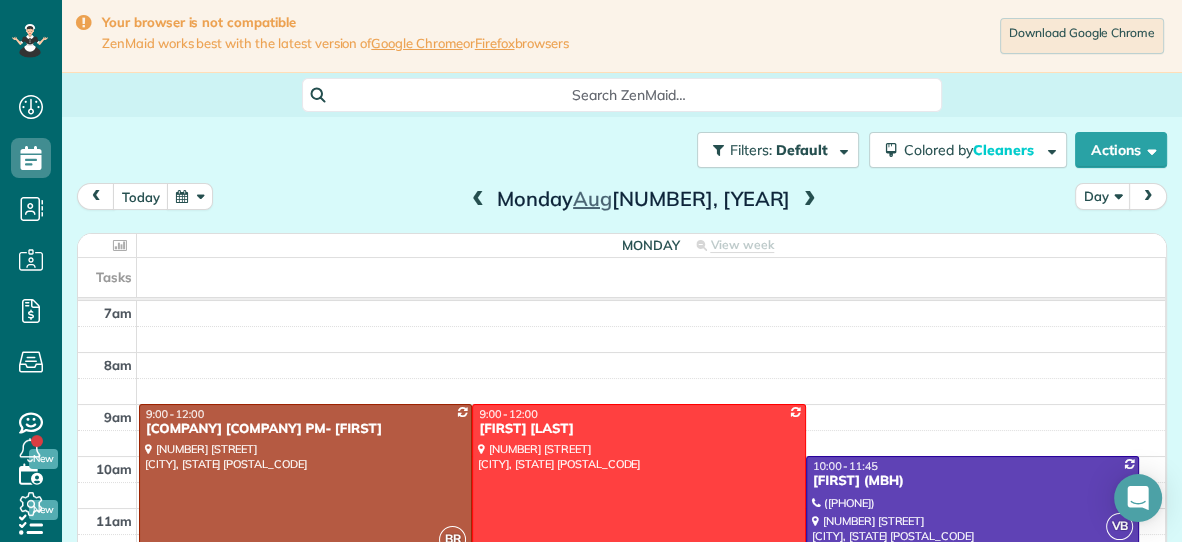 click at bounding box center (478, 200) 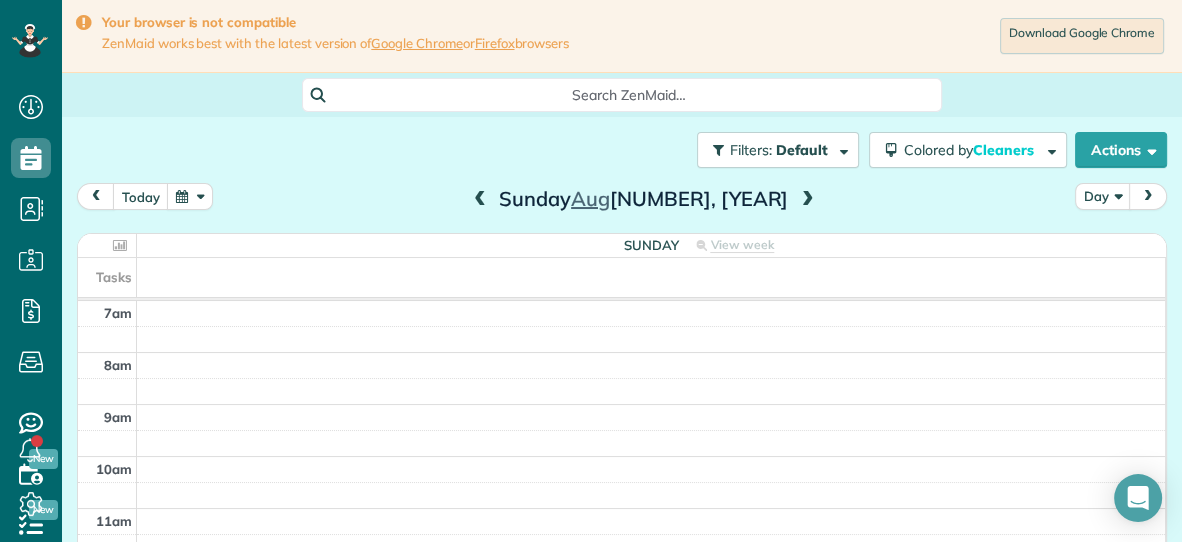 click at bounding box center [480, 200] 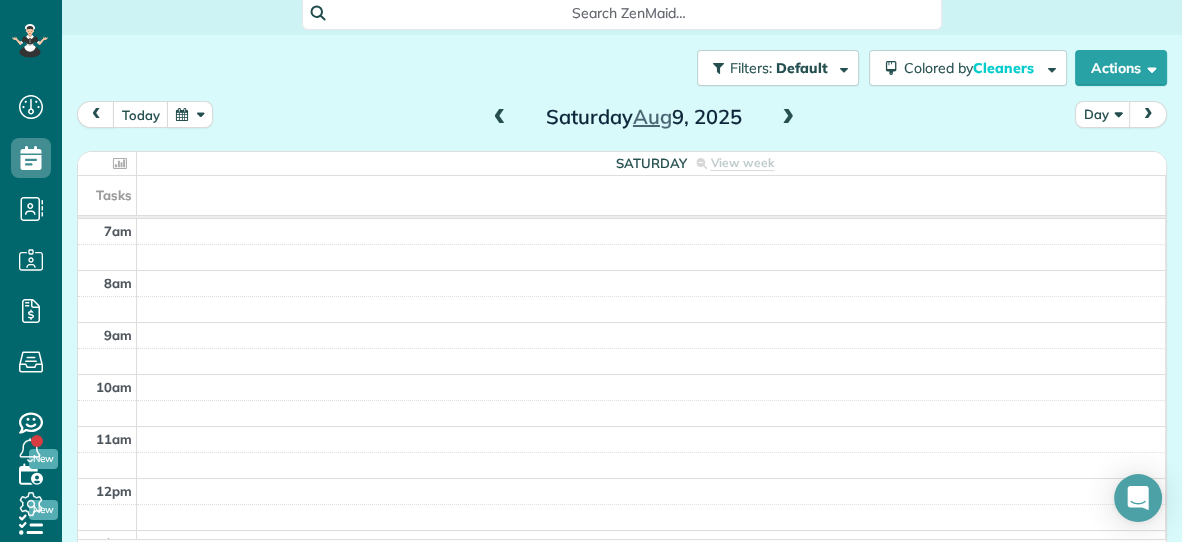 scroll, scrollTop: 98, scrollLeft: 0, axis: vertical 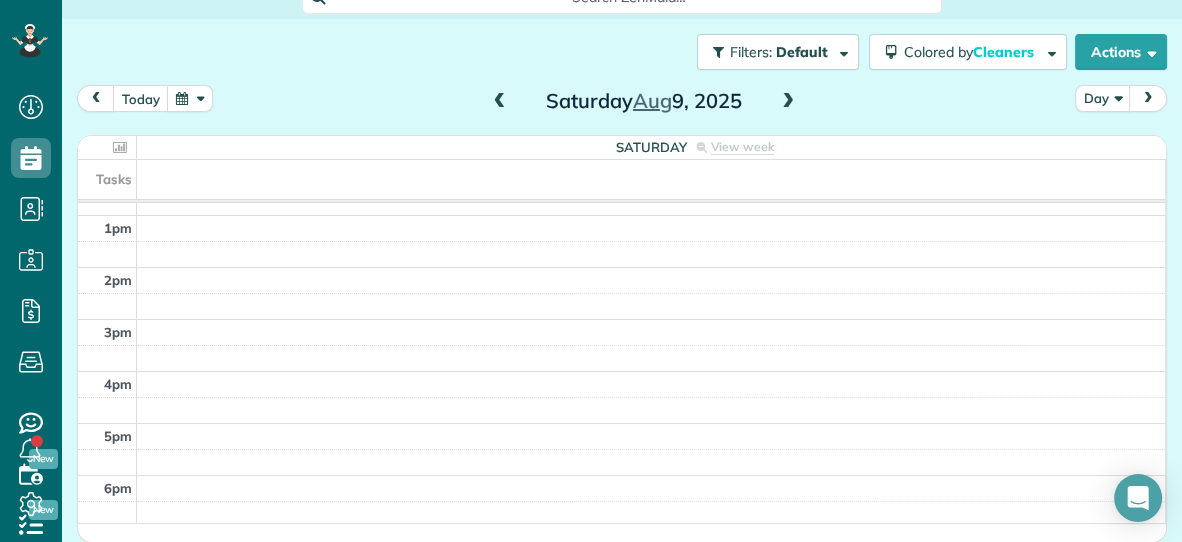 click at bounding box center (788, 102) 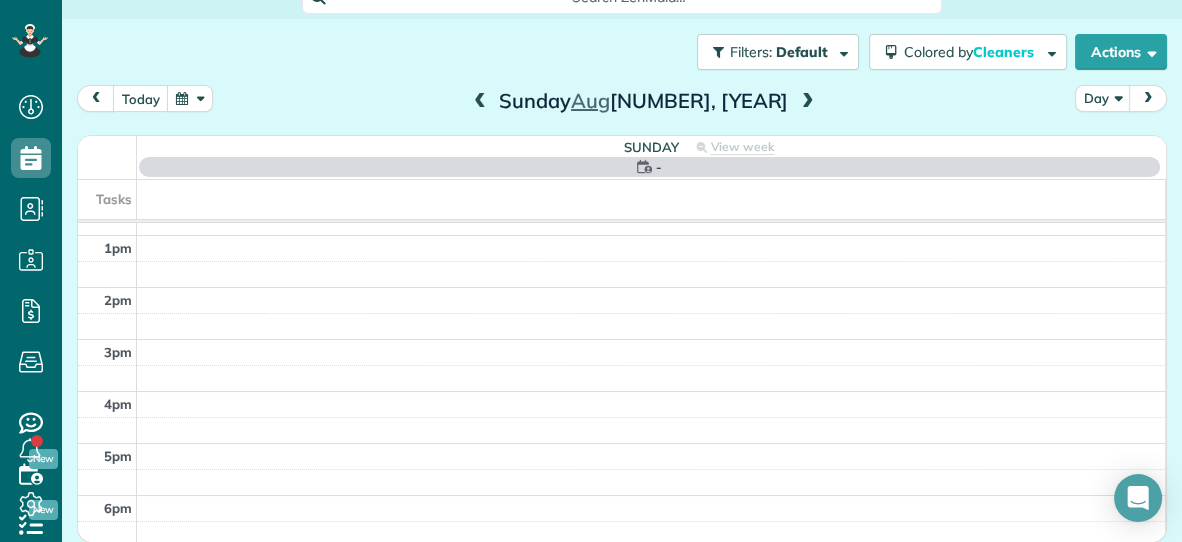 scroll, scrollTop: 0, scrollLeft: 0, axis: both 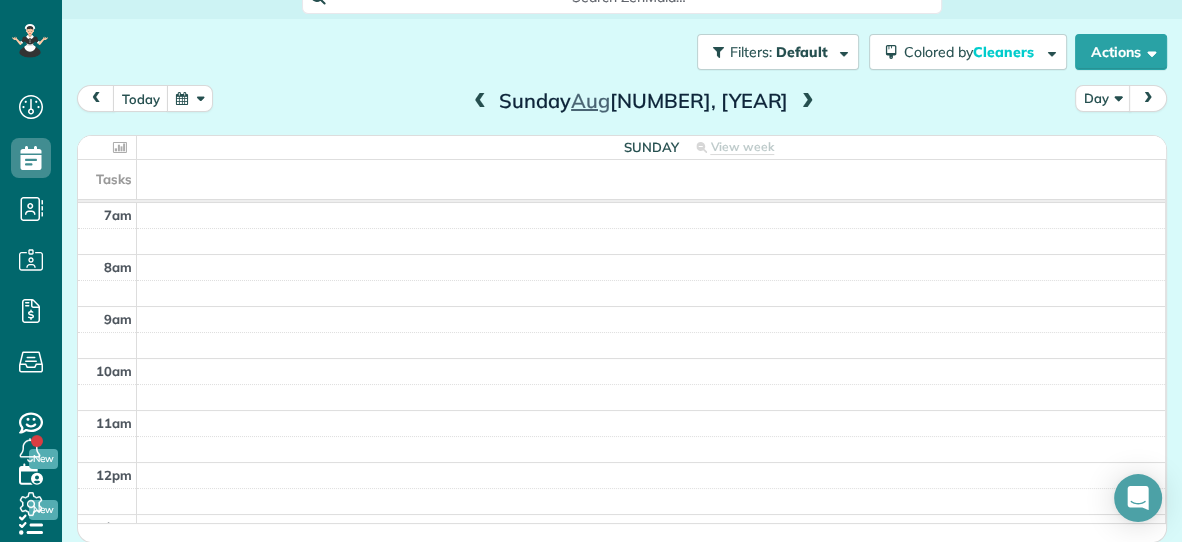 click at bounding box center [480, 102] 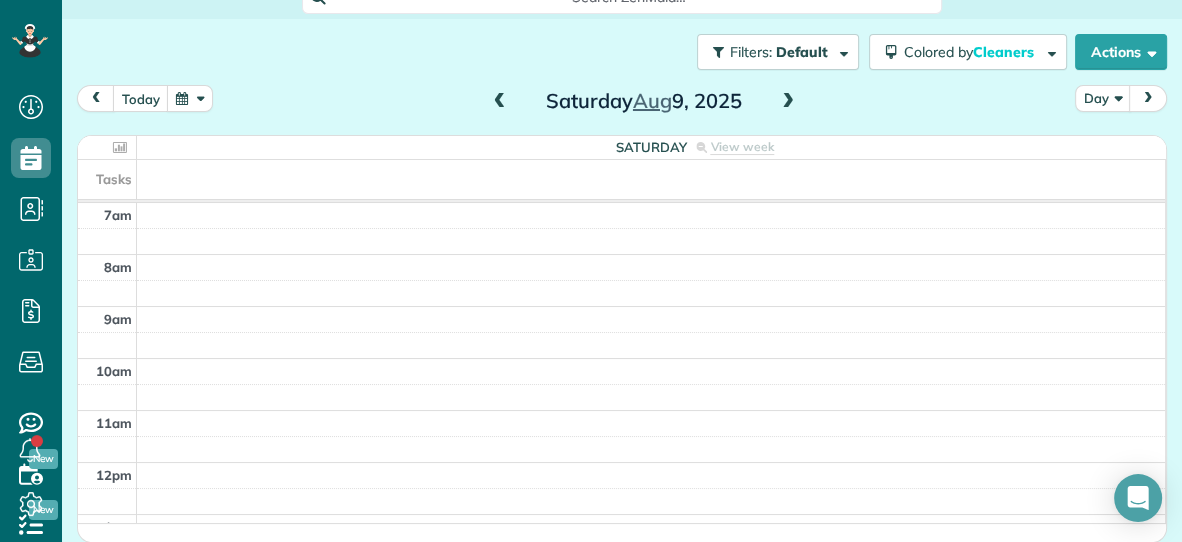 click at bounding box center (500, 102) 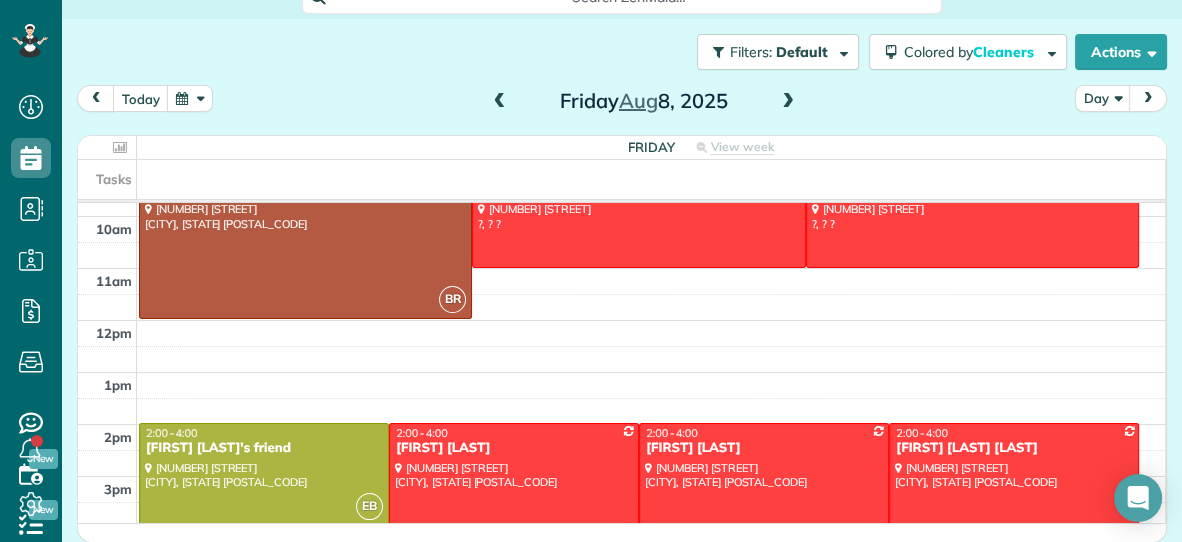 scroll, scrollTop: 0, scrollLeft: 0, axis: both 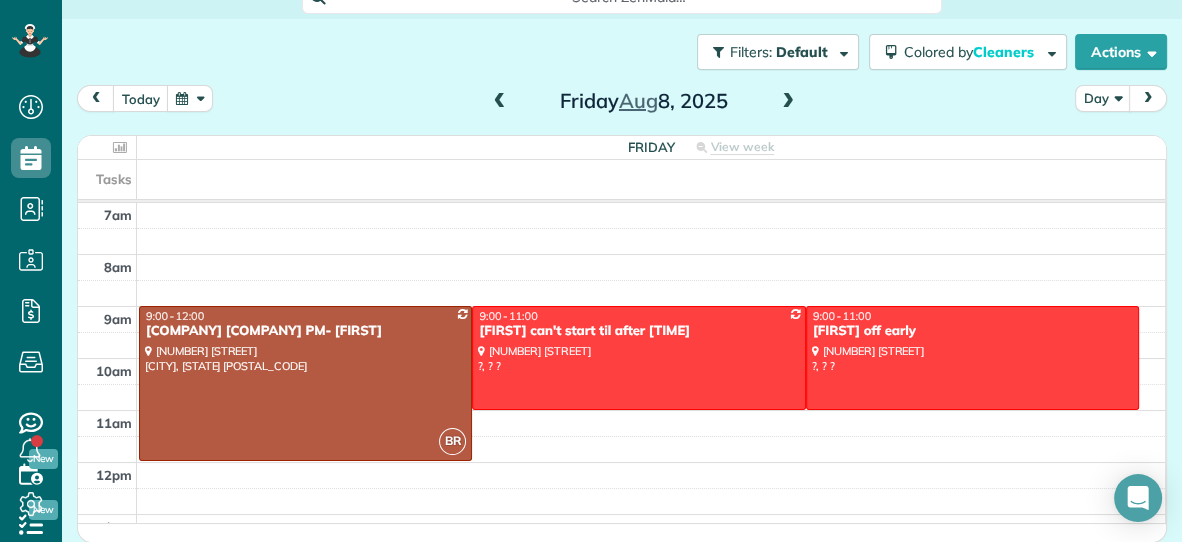 click at bounding box center [788, 102] 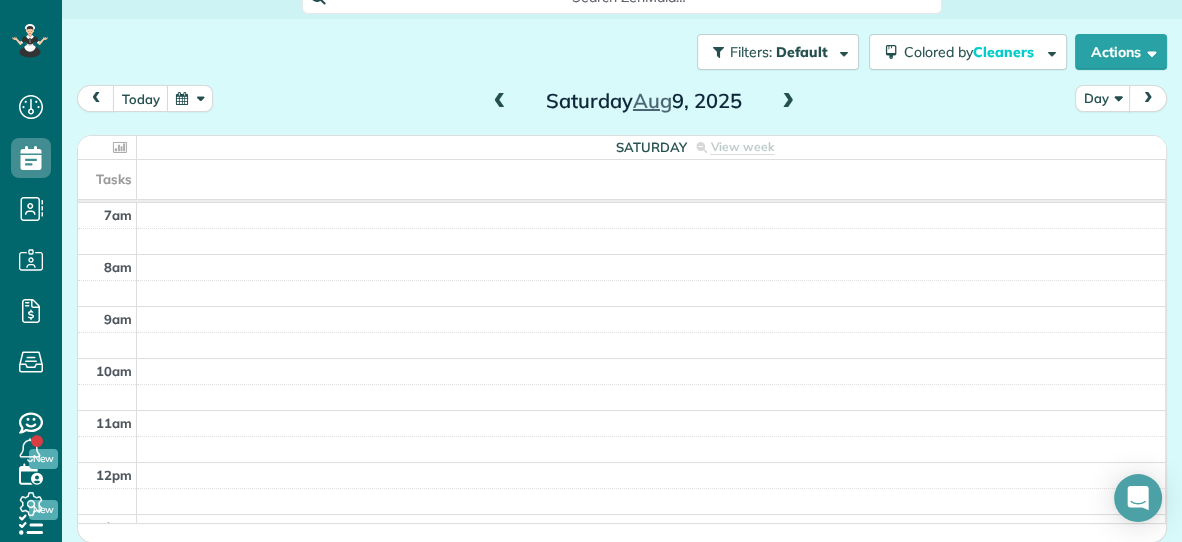 click at bounding box center [788, 102] 